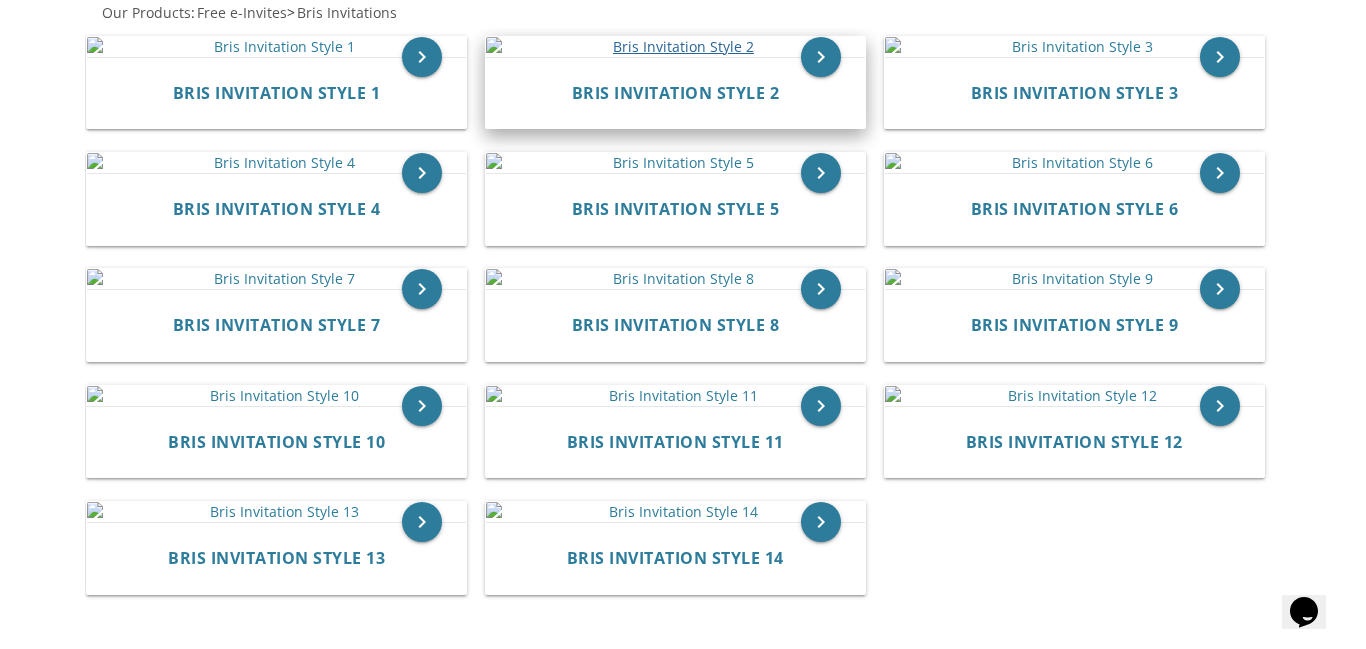 scroll, scrollTop: 647, scrollLeft: 0, axis: vertical 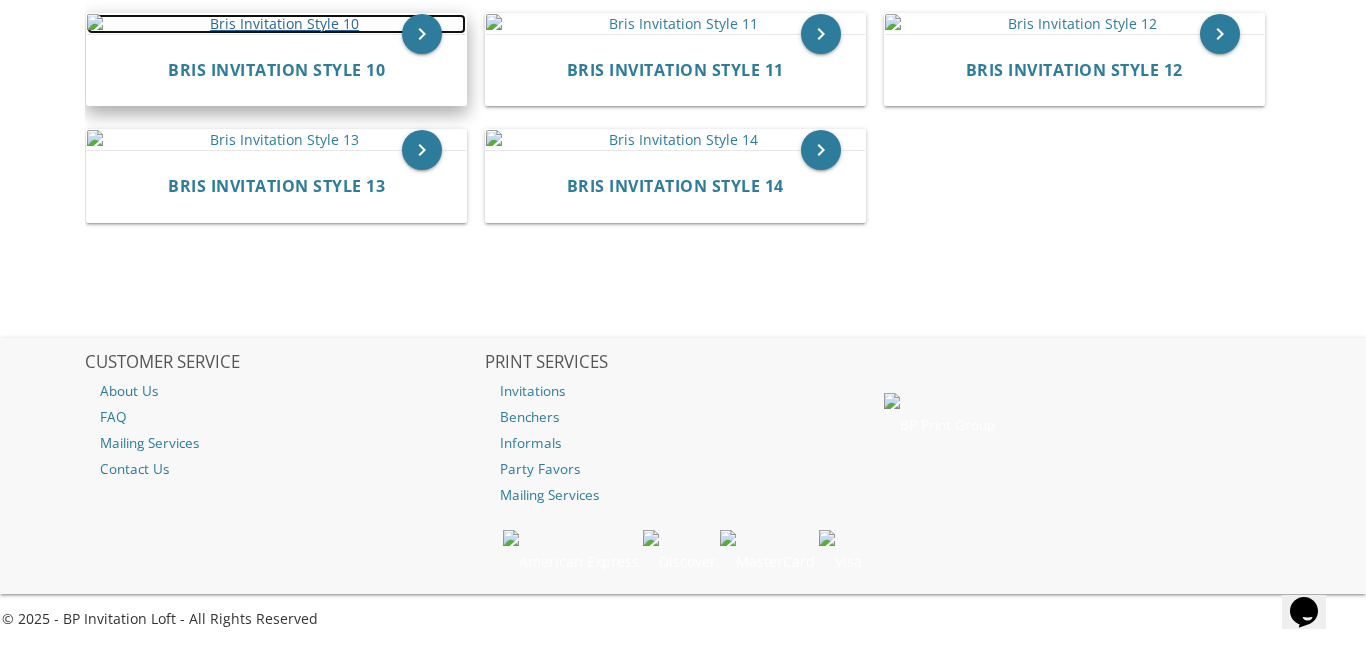 click at bounding box center (276, 24) 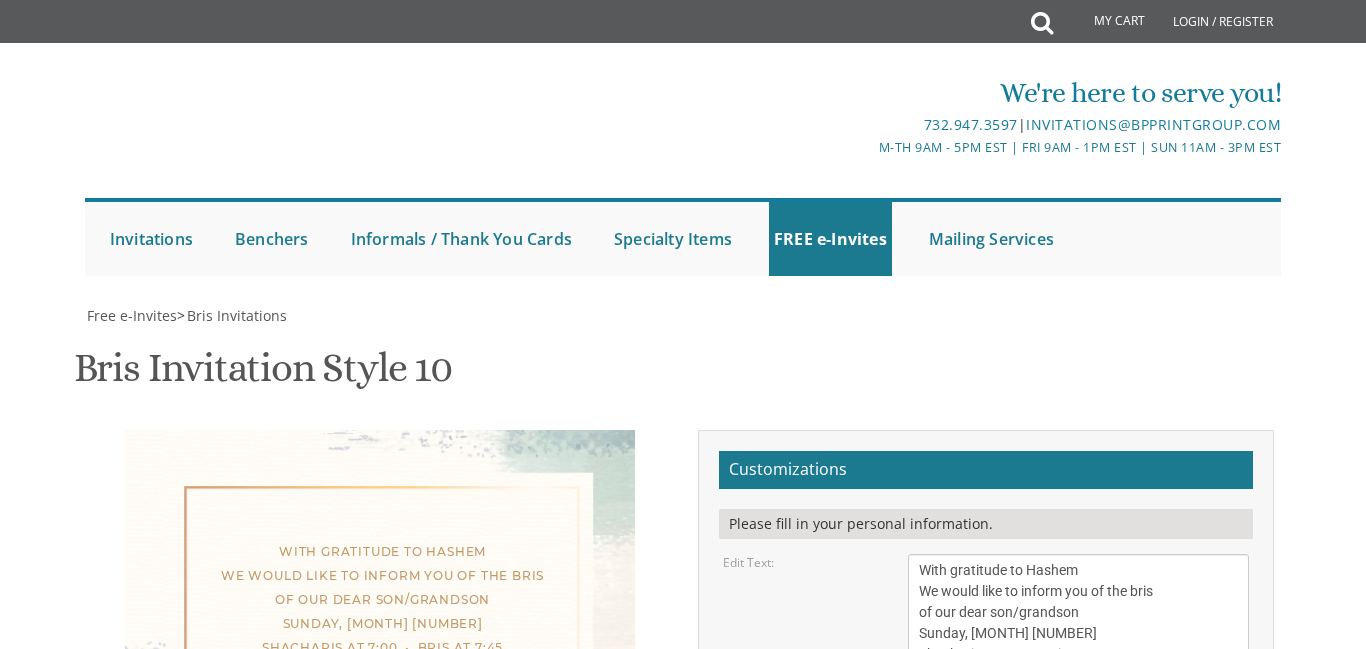 scroll, scrollTop: 0, scrollLeft: 0, axis: both 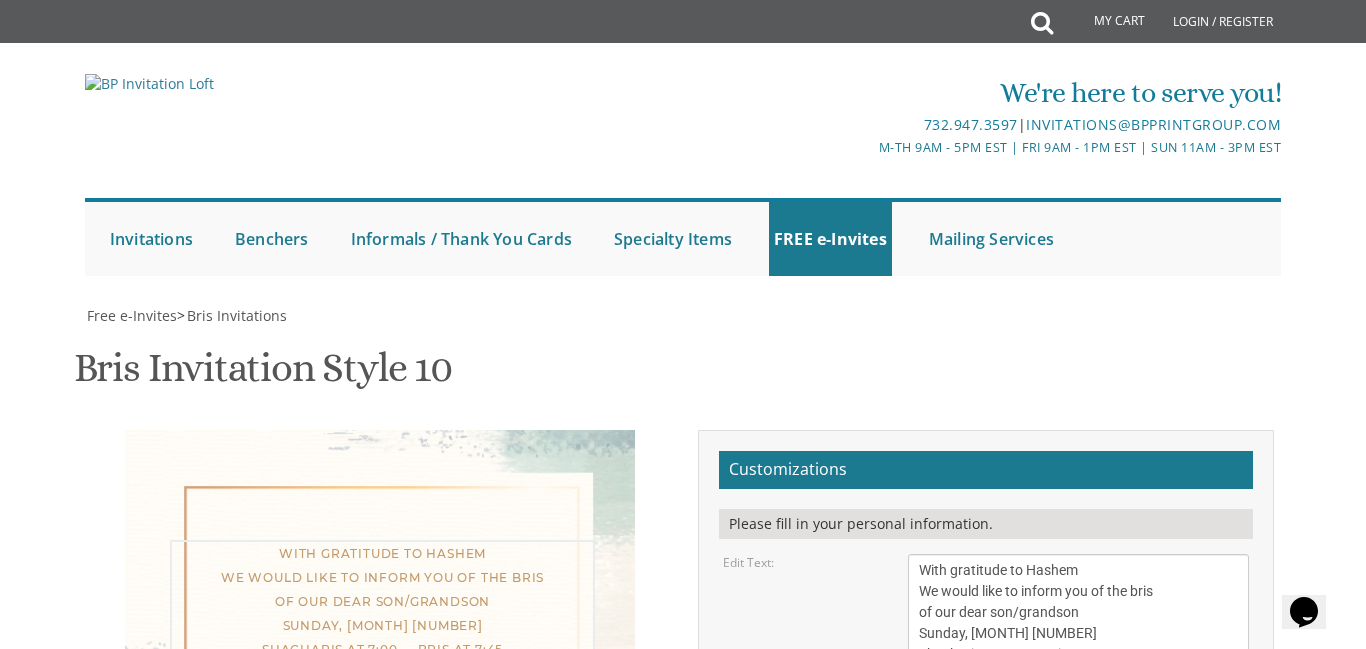 drag, startPoint x: 1082, startPoint y: 617, endPoint x: 1013, endPoint y: 615, distance: 69.02898 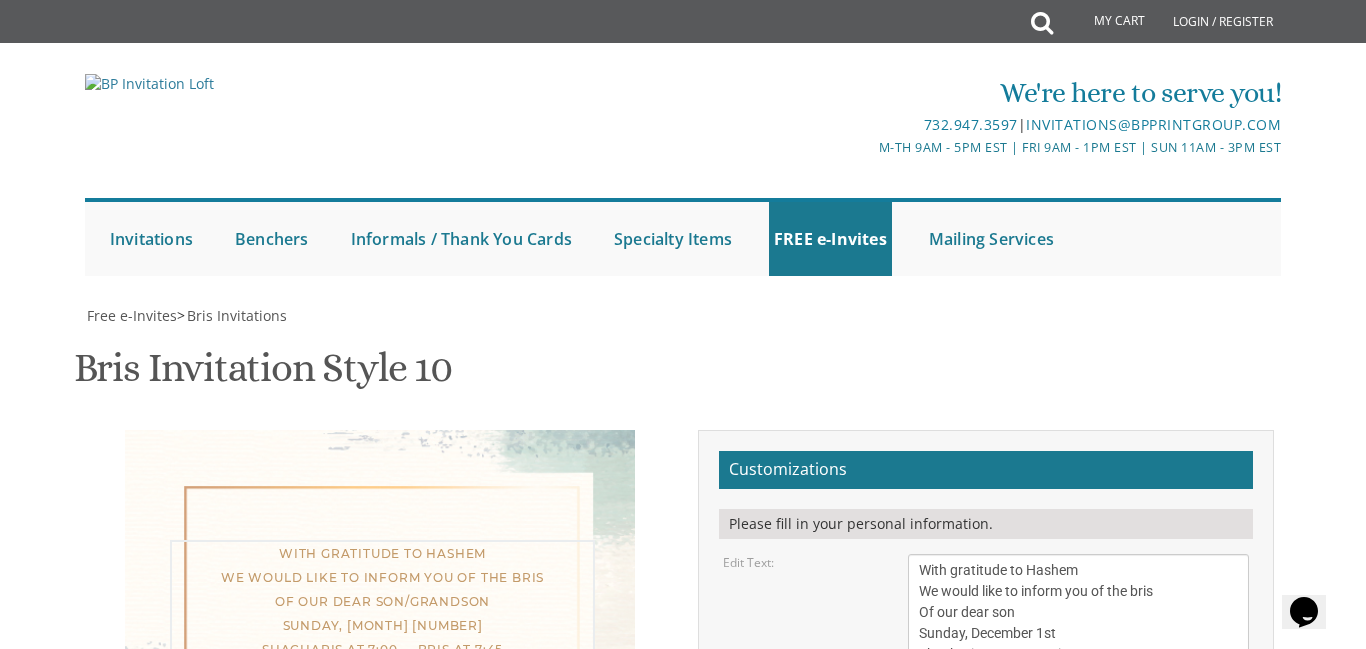drag, startPoint x: 1162, startPoint y: 593, endPoint x: 1134, endPoint y: 594, distance: 28.01785 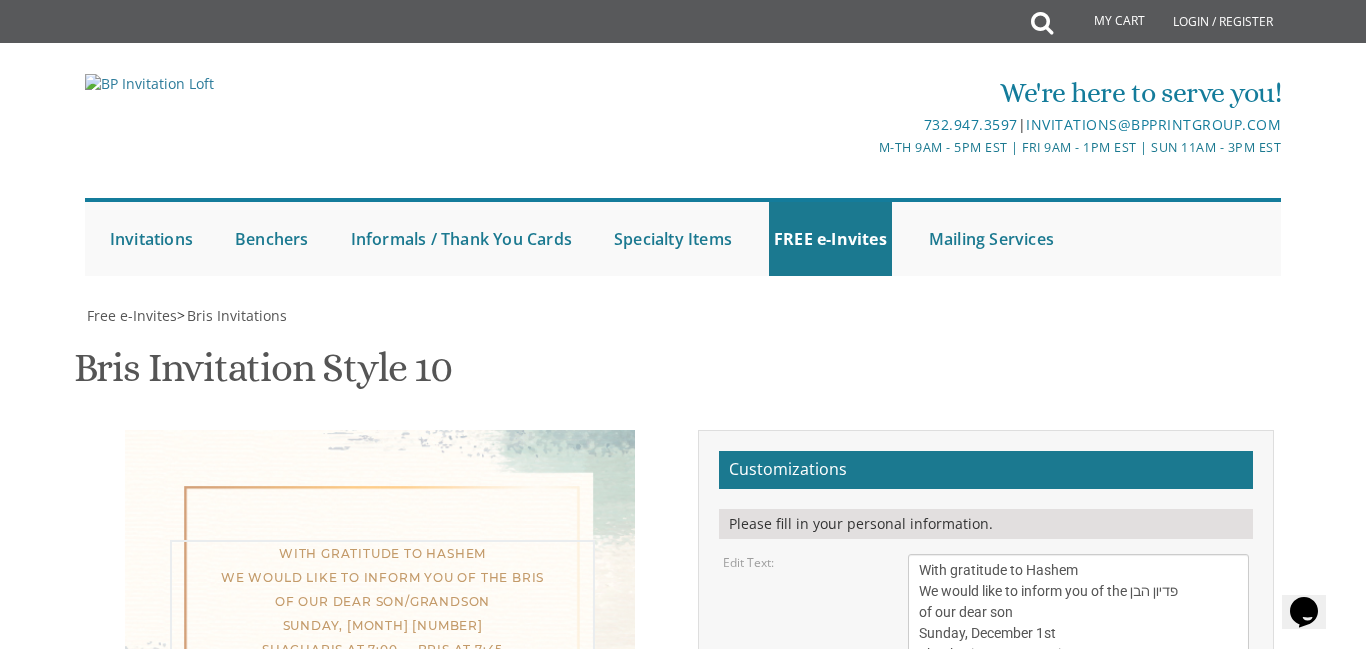 scroll, scrollTop: 97, scrollLeft: 0, axis: vertical 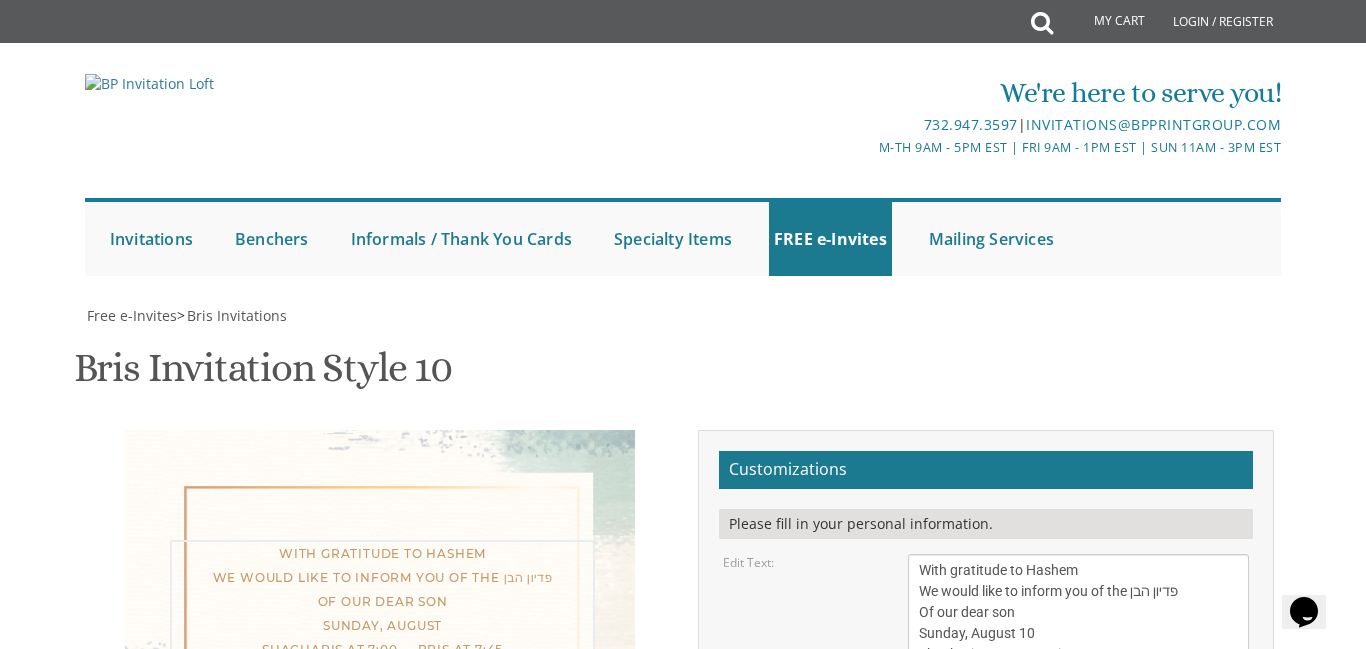 click on "Edit Text:
With gratitude to Hashem
We would like to inform you of the bris
of our dear son/grandson
Sunday, [DATE]
Shacharis at 7:00  •  Bris at 7:45
Khal Zichron Yaakov
[NUMBER] [STREET], [CITY], [STATE]" at bounding box center [986, 633] 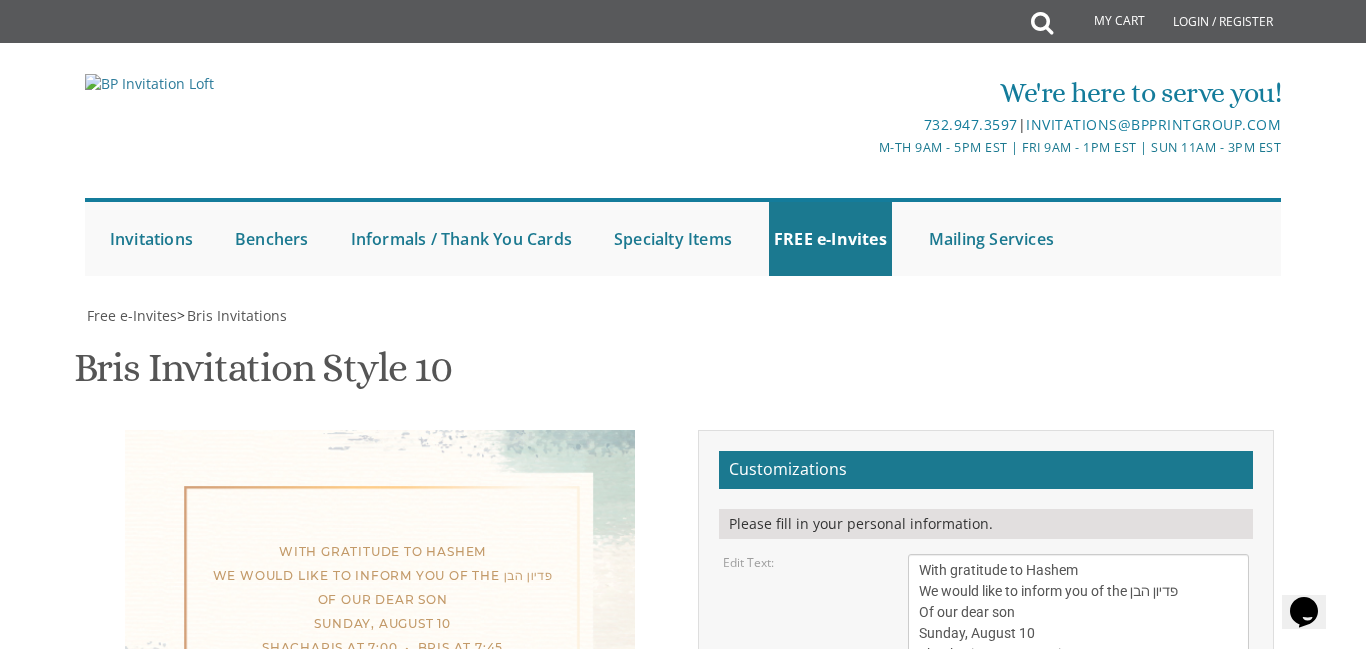 click on "With gratitude to Hashem
We would like to inform you of the bris
of our dear son/grandson
Sunday, [MONTH] [NUMBER]
Shacharis at 7:00  •  Bris at 7:45
Khal Zichron Yaakov
[NUMBER] [STREET], [CITY], [STATE]" at bounding box center (1078, 633) 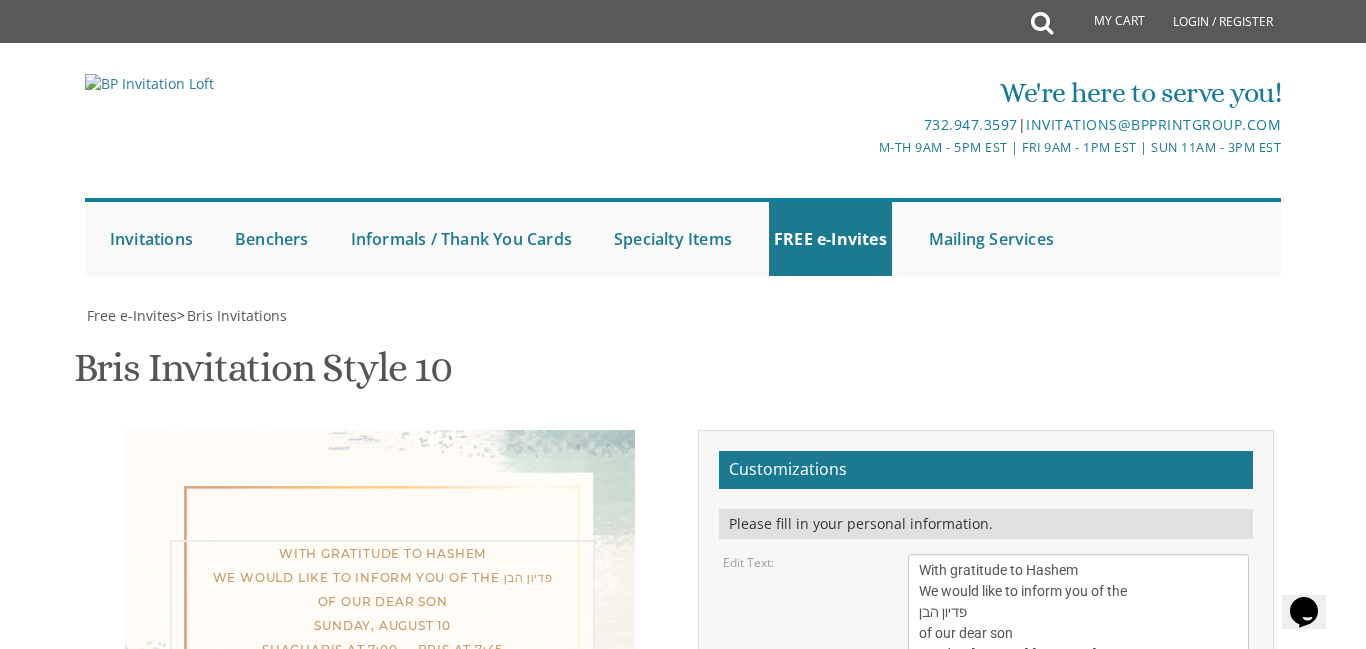 click on "Edit Text:
With gratitude to Hashem
We would like to inform you of the bris
of our dear son/grandson
Sunday, [DATE]
Shacharis at 7:00  •  Bris at 7:45
Khal Zichron Yaakov
[NUMBER] [STREET], [CITY], [STATE]" at bounding box center [986, 633] 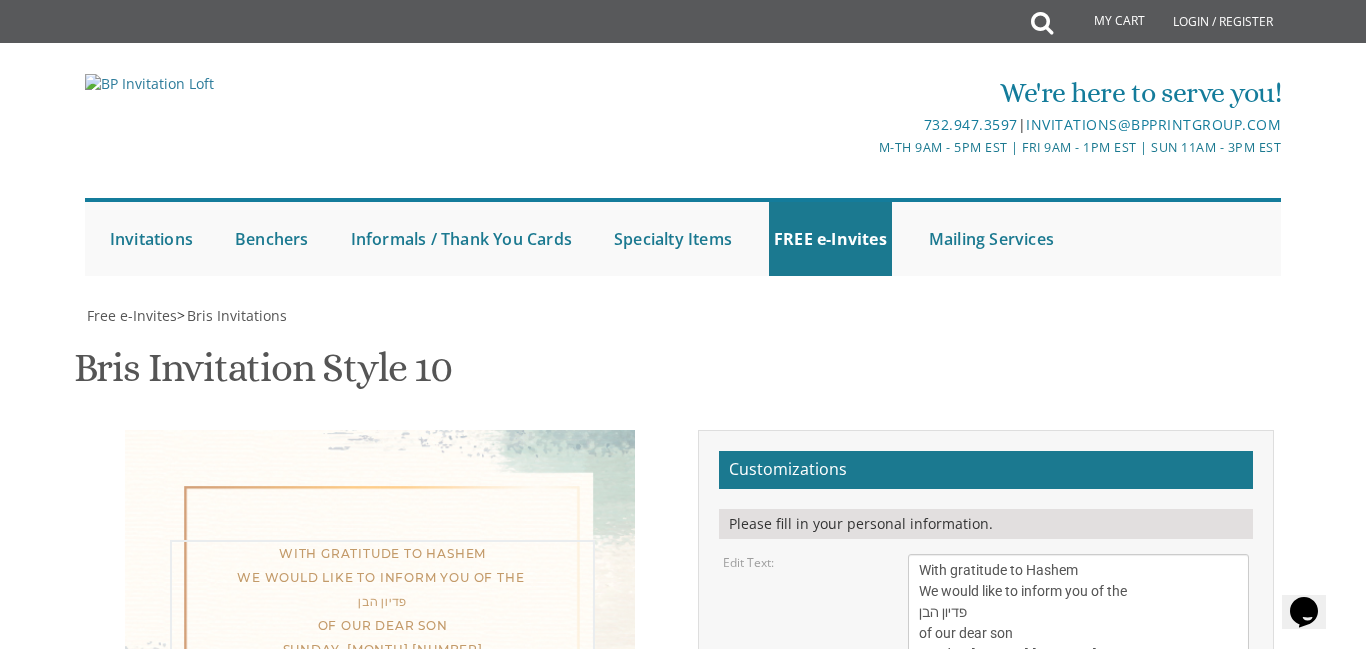 drag, startPoint x: 973, startPoint y: 516, endPoint x: 919, endPoint y: 517, distance: 54.00926 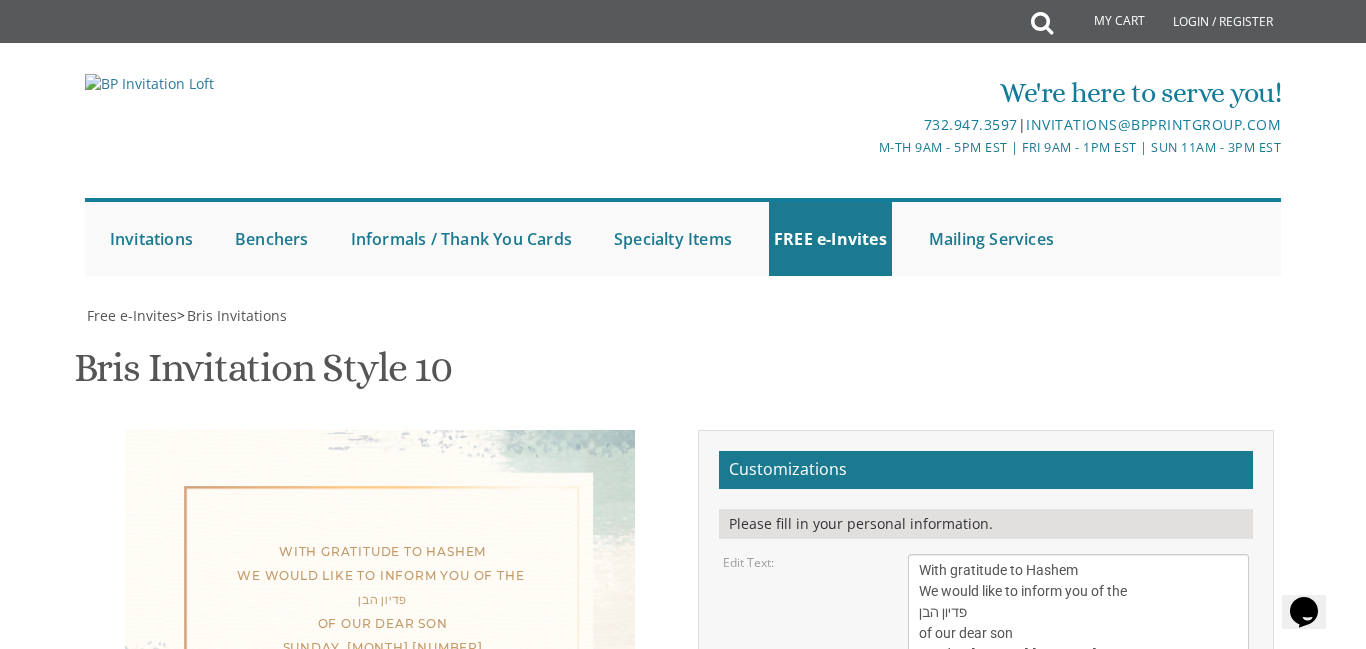 click on "With gratitude to Hashem
We would like to inform you of the bris
of our dear son/grandson
Sunday, [MONTH] [NUMBER]
Shacharis at 7:00  •  Bris at 7:45
Khal Zichron Yaakov
[NUMBER] [STREET], [CITY], [STATE]" at bounding box center [1078, 633] 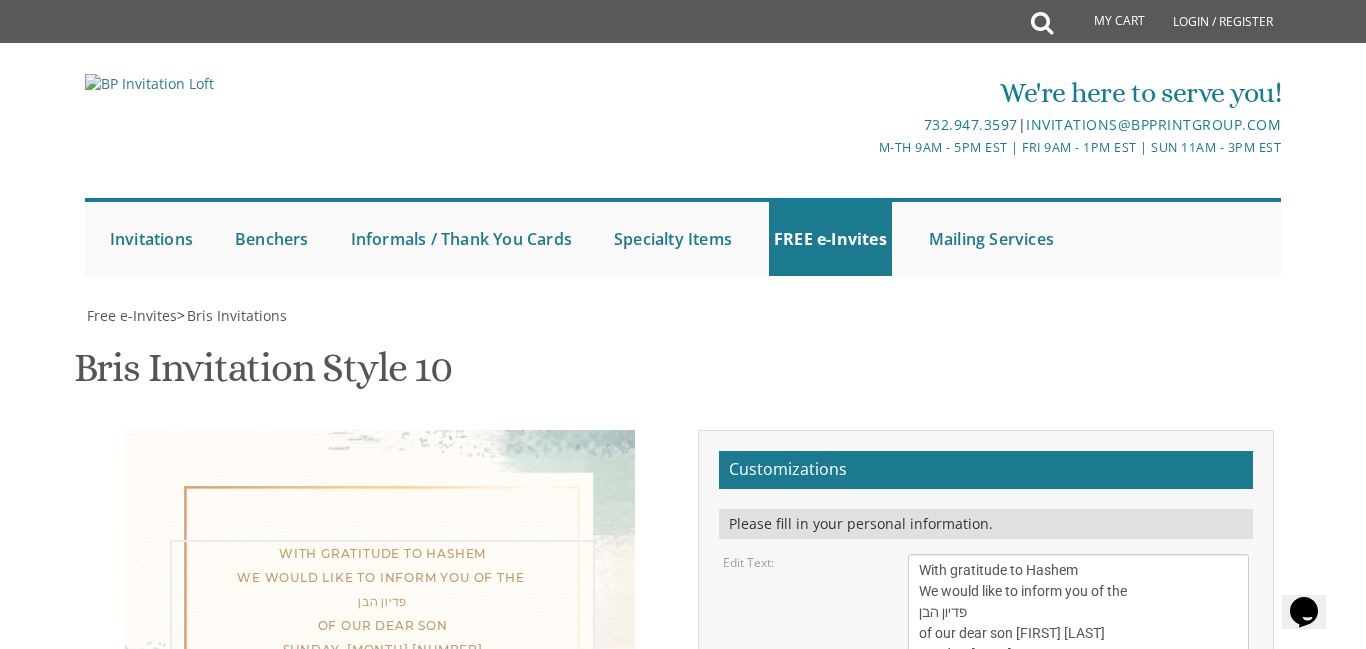 drag, startPoint x: 980, startPoint y: 388, endPoint x: 913, endPoint y: 389, distance: 67.00746 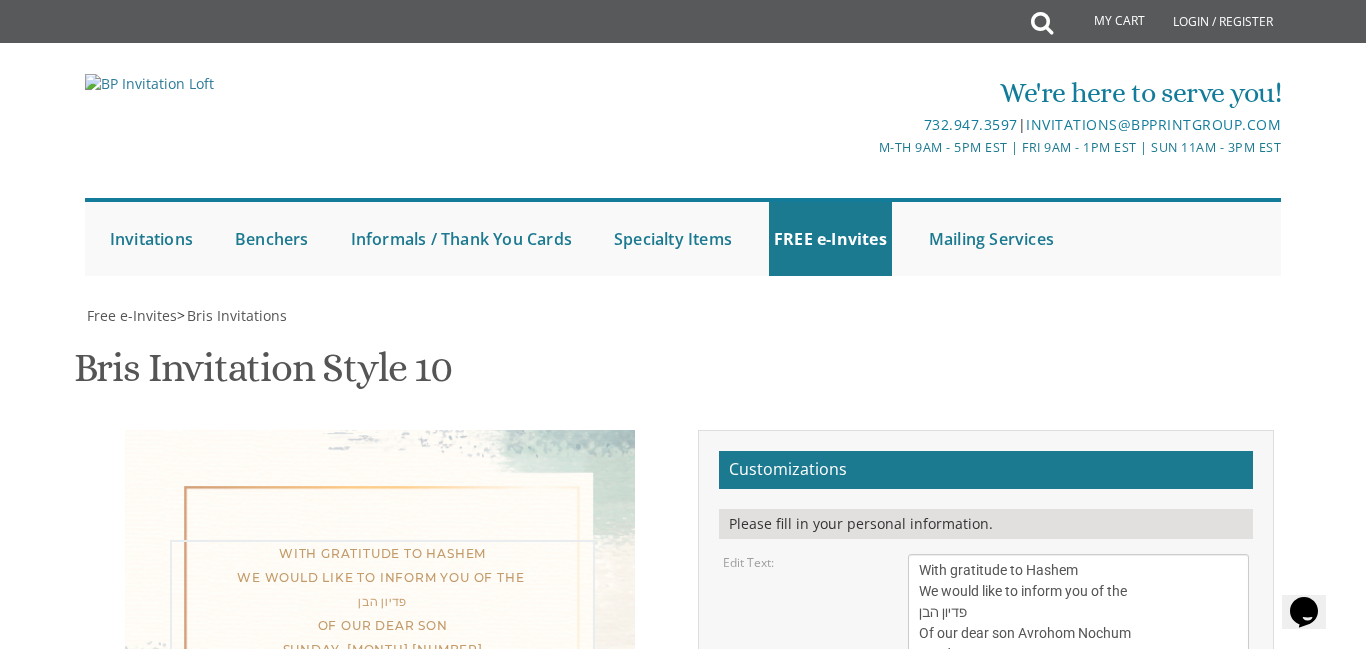 drag, startPoint x: 1054, startPoint y: 388, endPoint x: 1032, endPoint y: 388, distance: 22 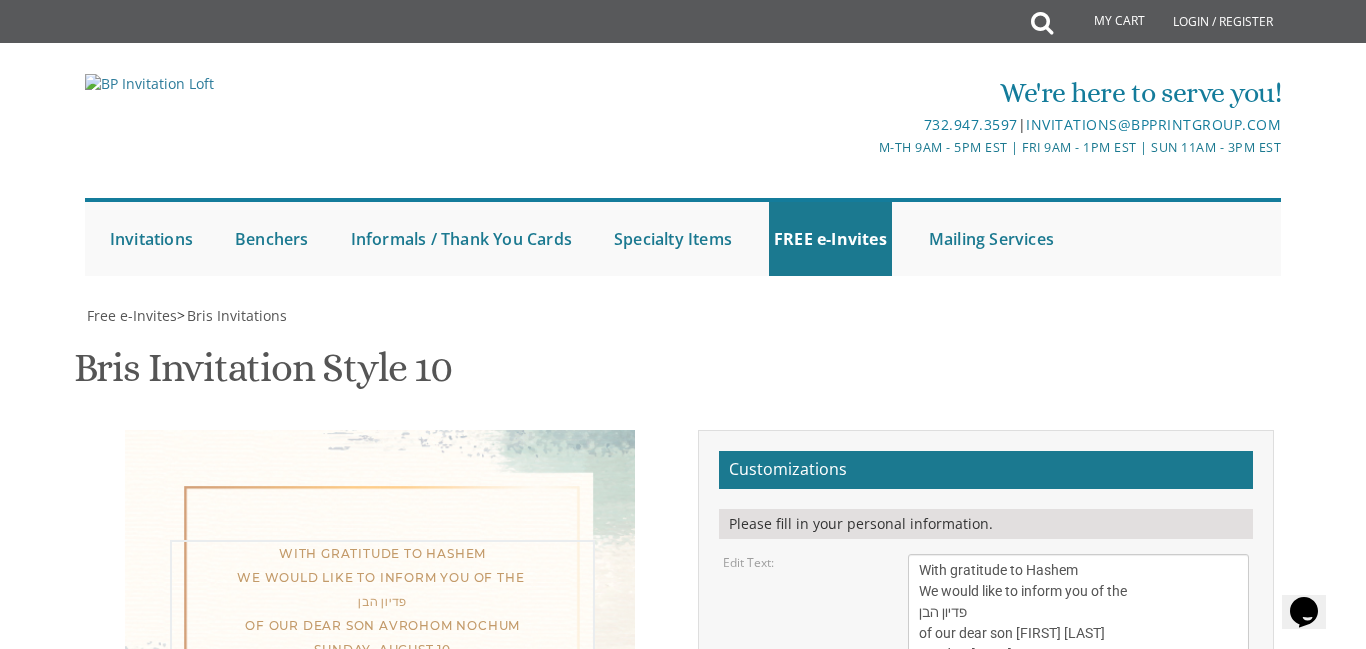 drag, startPoint x: 1182, startPoint y: 391, endPoint x: 1153, endPoint y: 389, distance: 29.068884 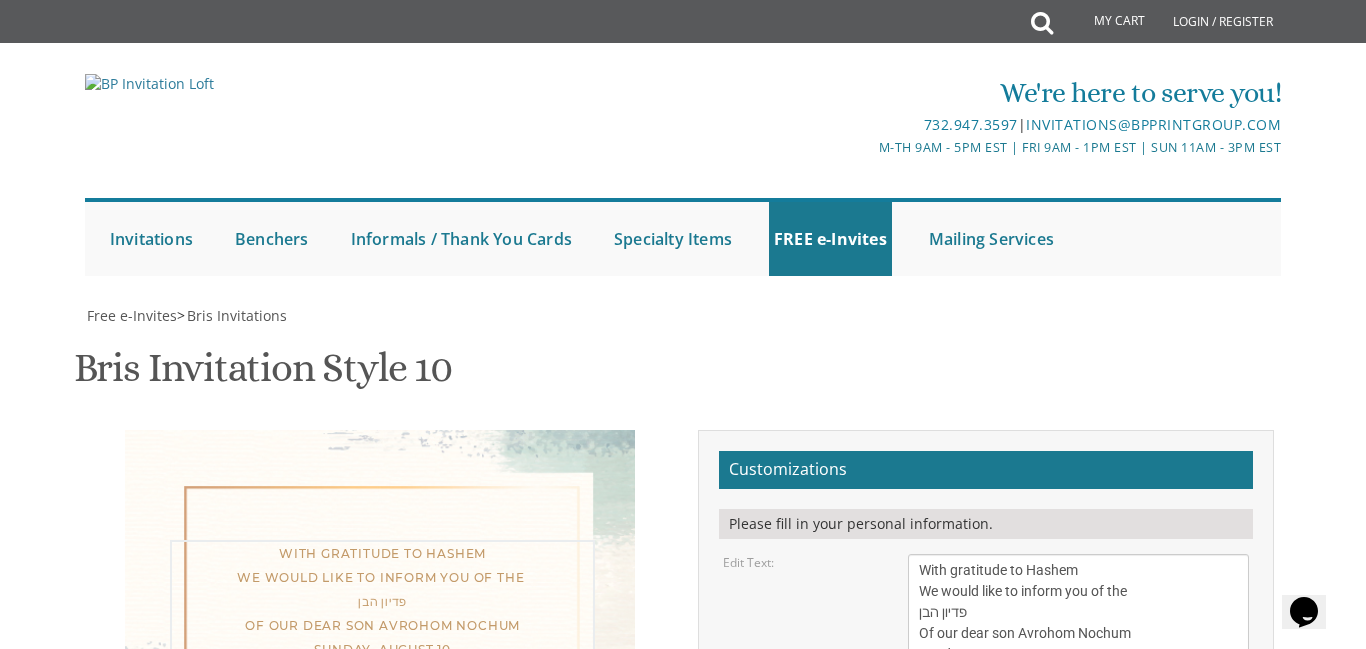 scroll, scrollTop: 21, scrollLeft: 0, axis: vertical 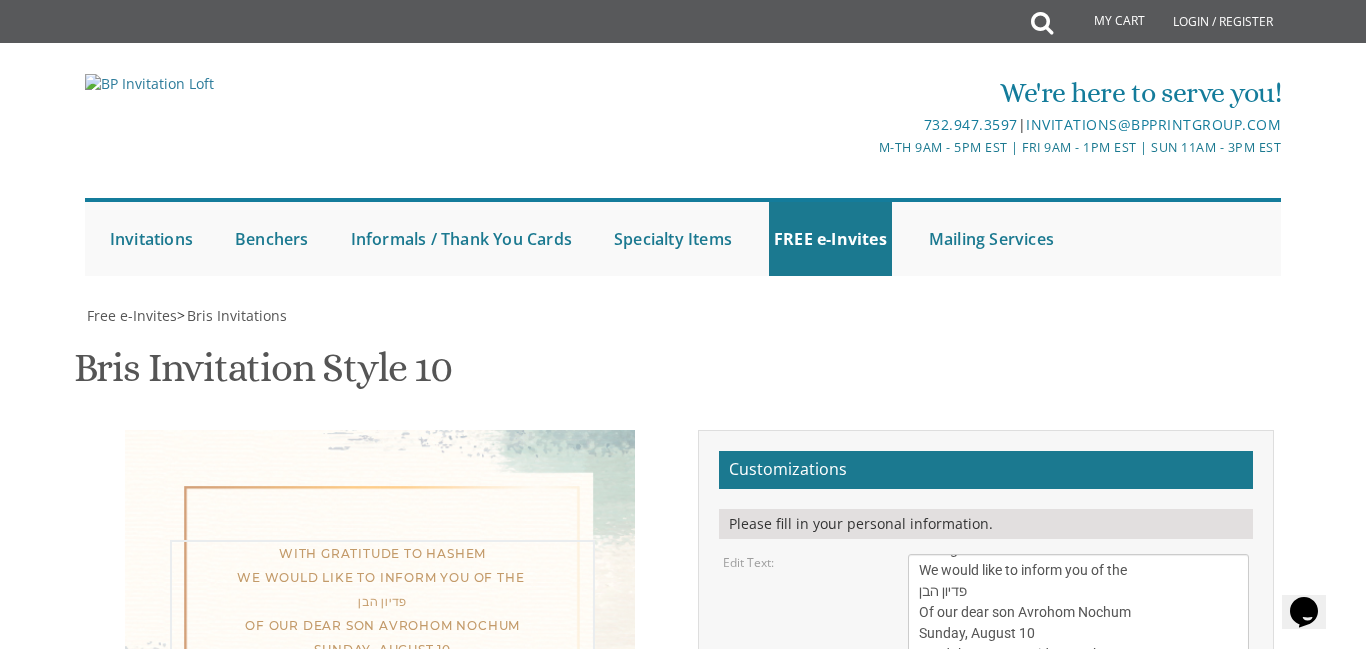 drag, startPoint x: 1046, startPoint y: 412, endPoint x: 1004, endPoint y: 401, distance: 43.416588 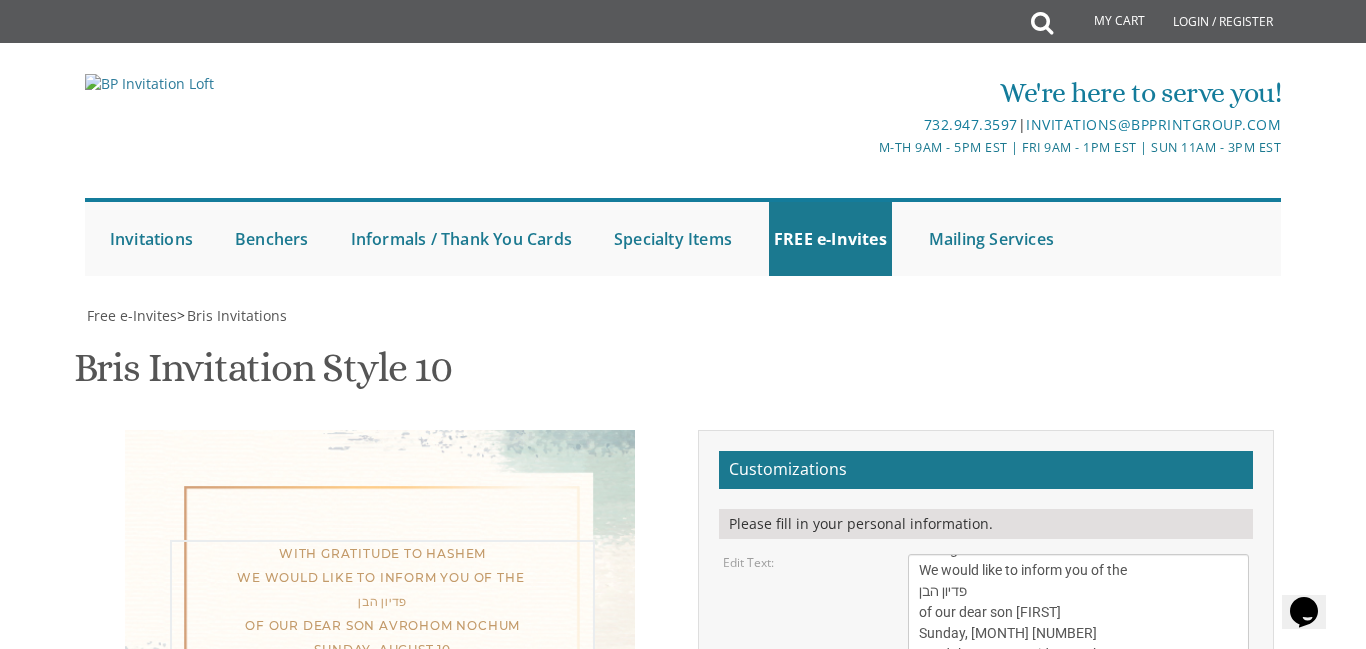 scroll, scrollTop: 0, scrollLeft: 0, axis: both 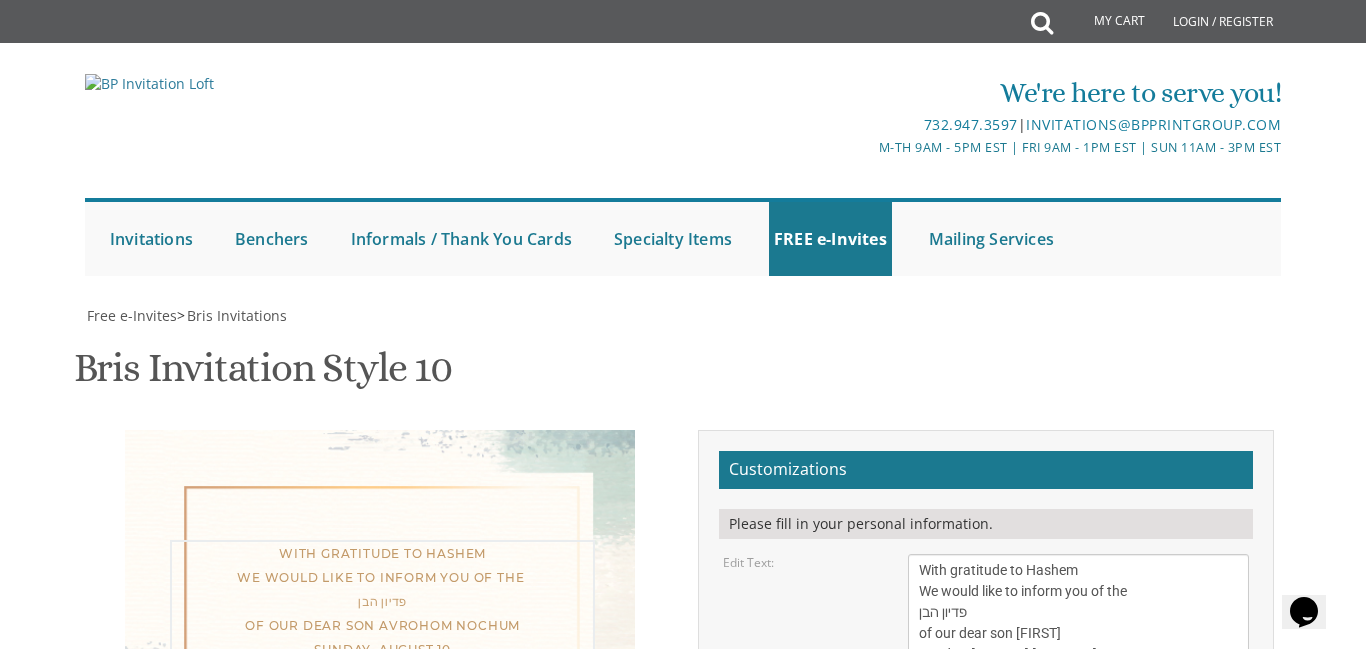 click on "With gratitude to Hashem
We would like to inform you of the bris
of our dear son/grandson
Sunday, [MONTH] [NUMBER]
Shacharis at 7:00  •  Bris at 7:45
Khal Zichron Yaakov
[NUMBER] [STREET], [CITY], [STATE]" at bounding box center (1078, 633) 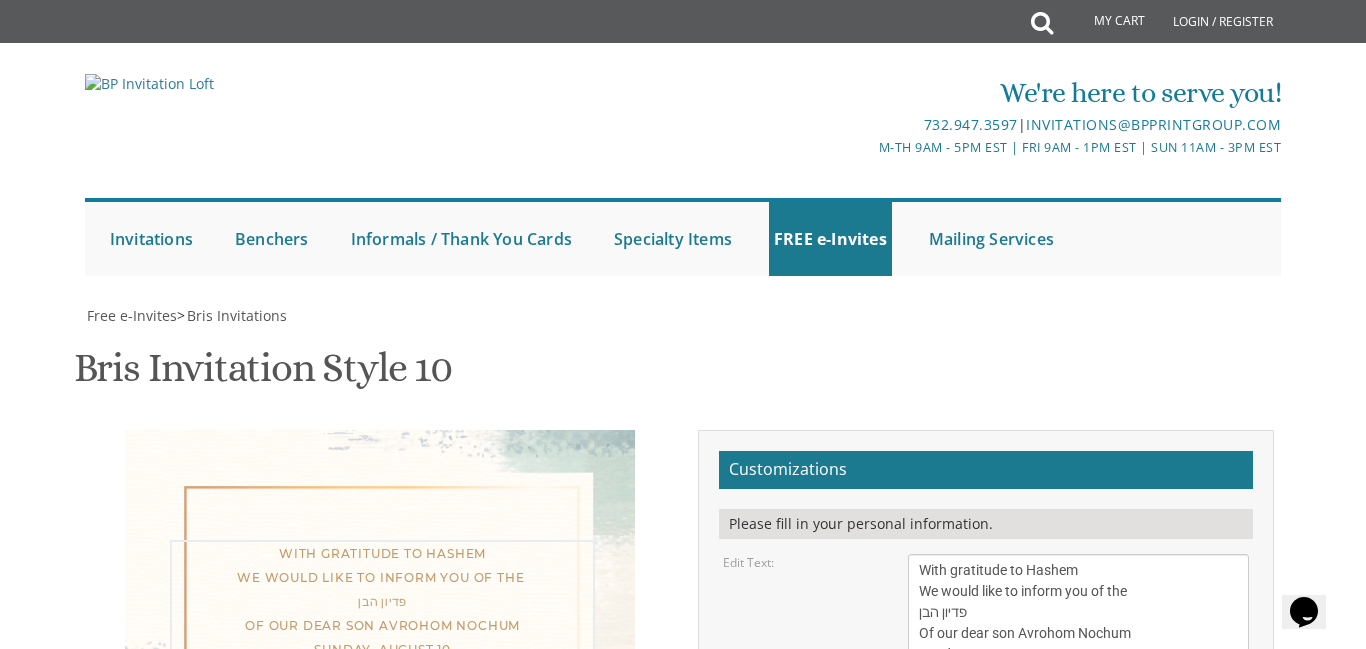 scroll, scrollTop: 21, scrollLeft: 0, axis: vertical 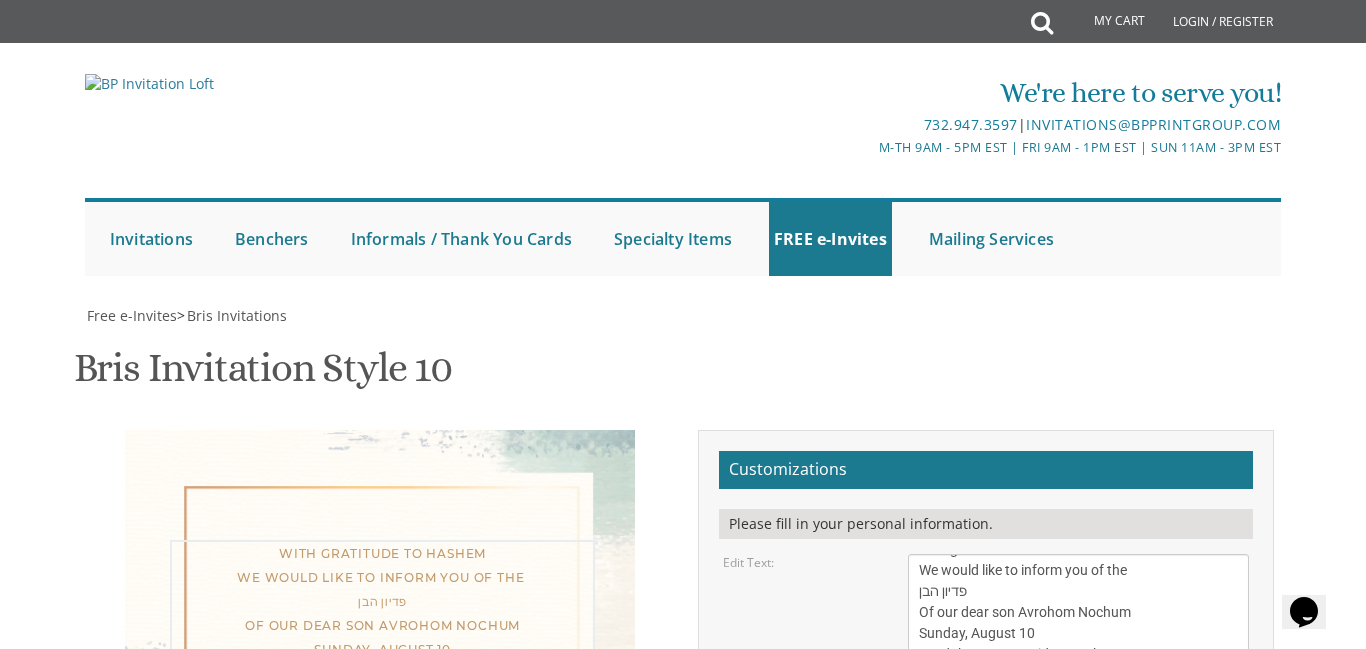 drag, startPoint x: 1063, startPoint y: 406, endPoint x: 912, endPoint y: 406, distance: 151 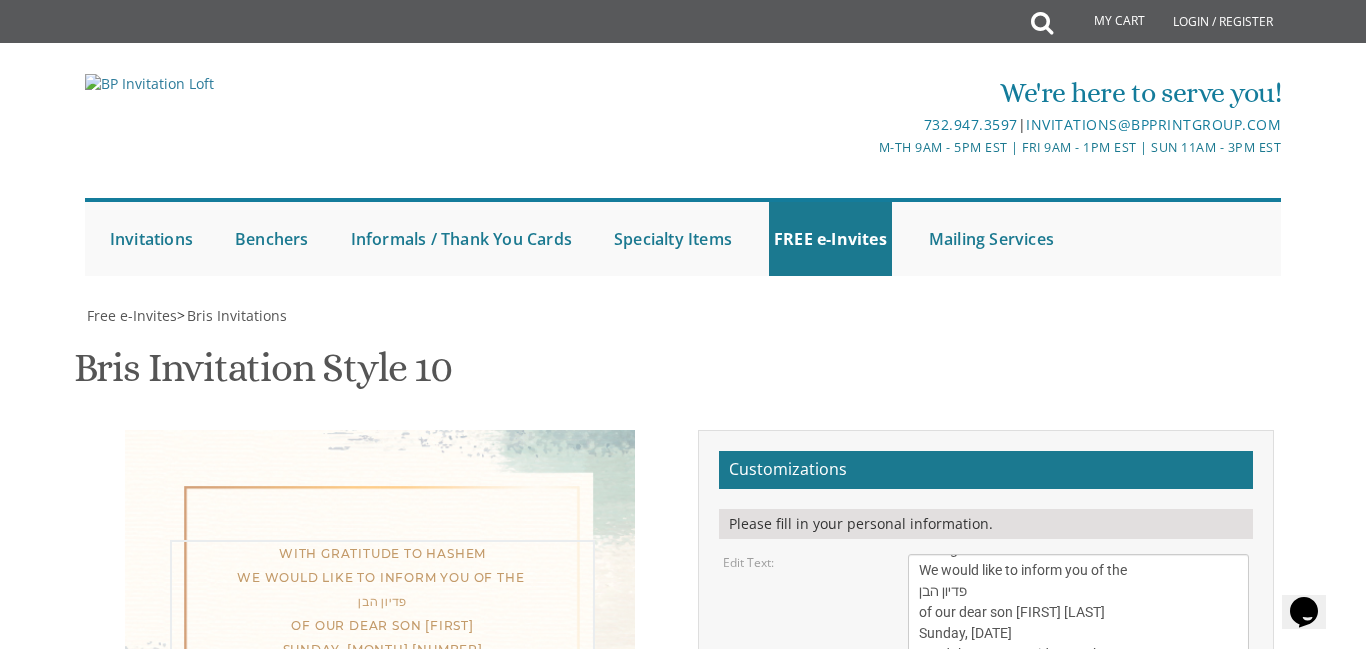 type on "With gratitude to Hashem
We would like to inform you of the
פדיון הבן
of our dear son [FIRST] [LAST]
Sunday, [DATE]
Seudah at 6:00  •  Pidyon Haben at at 6:30
Khal Ateres Yeshayhu
[NUMBER] [STREET], [CITY], [STATE]" 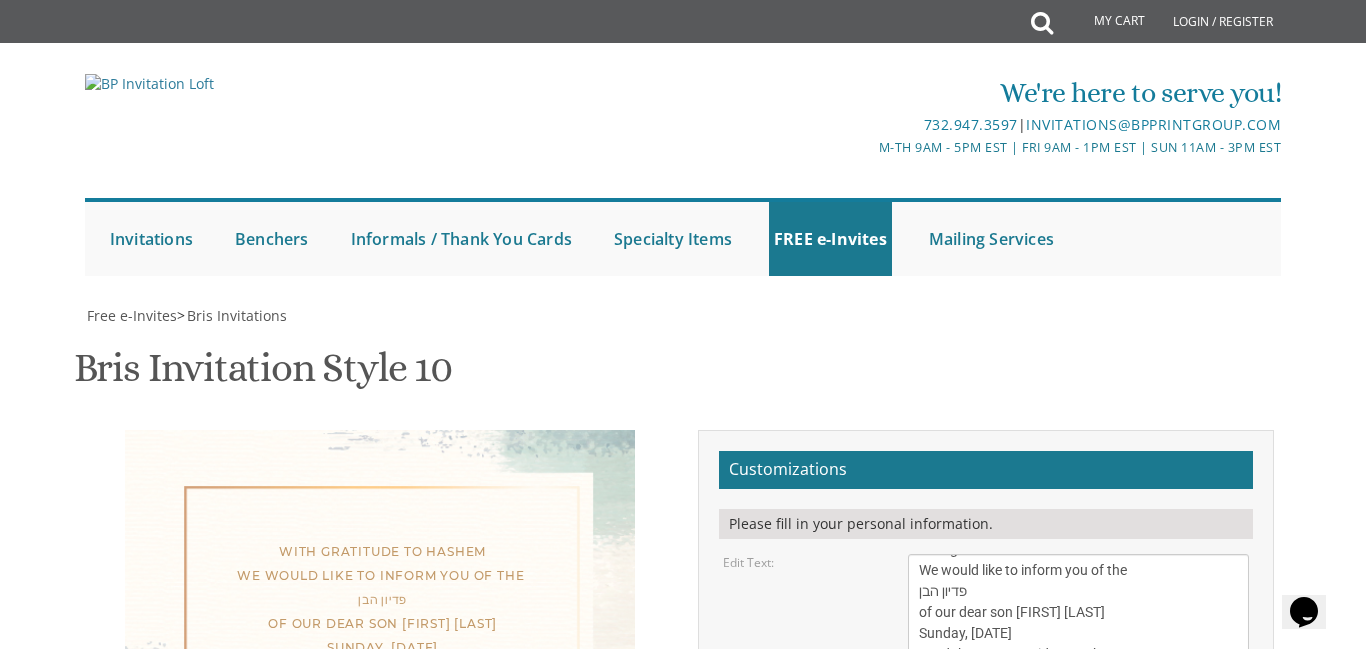 scroll, scrollTop: 366, scrollLeft: 0, axis: vertical 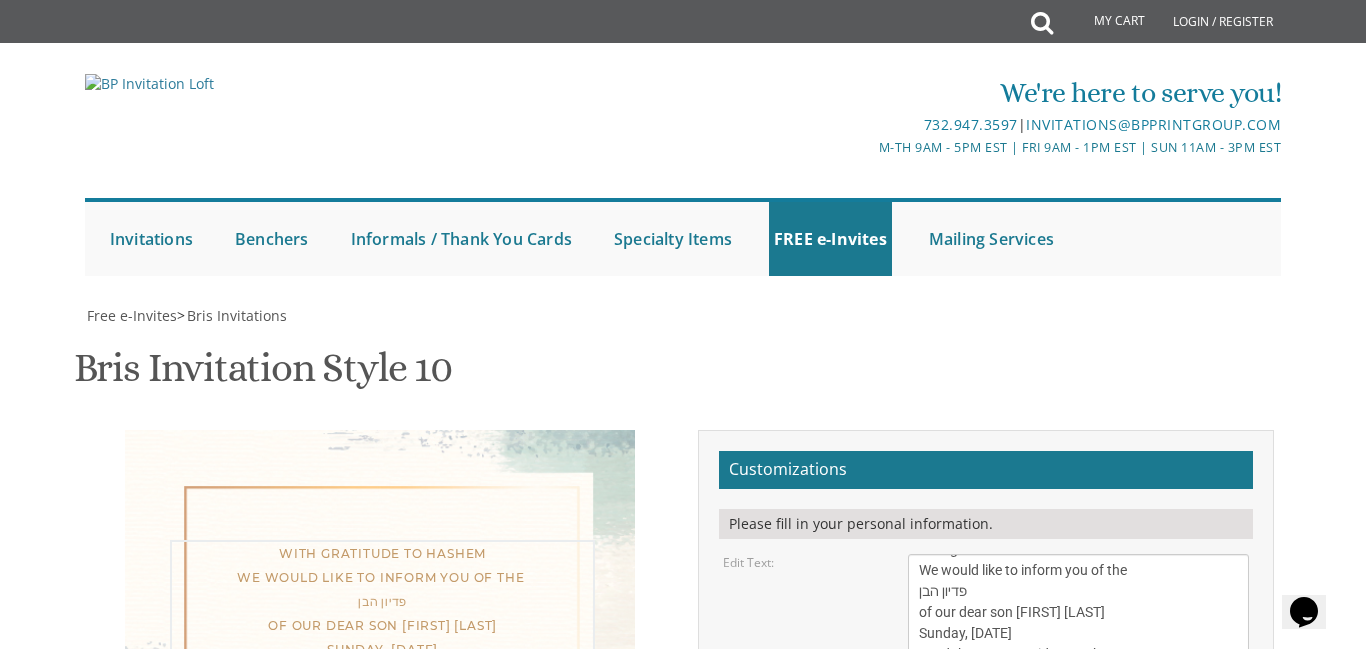 drag, startPoint x: 1057, startPoint y: 338, endPoint x: 995, endPoint y: 304, distance: 70.71068 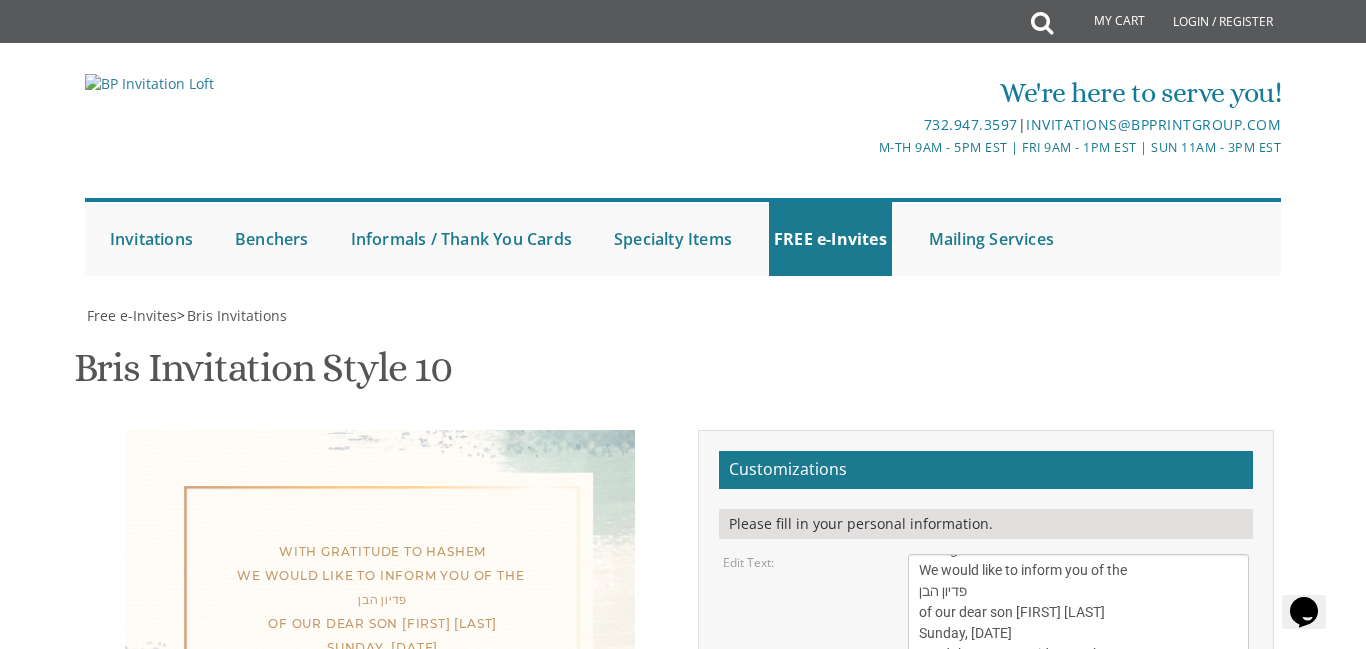 click on "[FIRST] and [LAST]
[FIRST] and [LAST]
[FIRST] and [LAST]" at bounding box center (1078, 770) 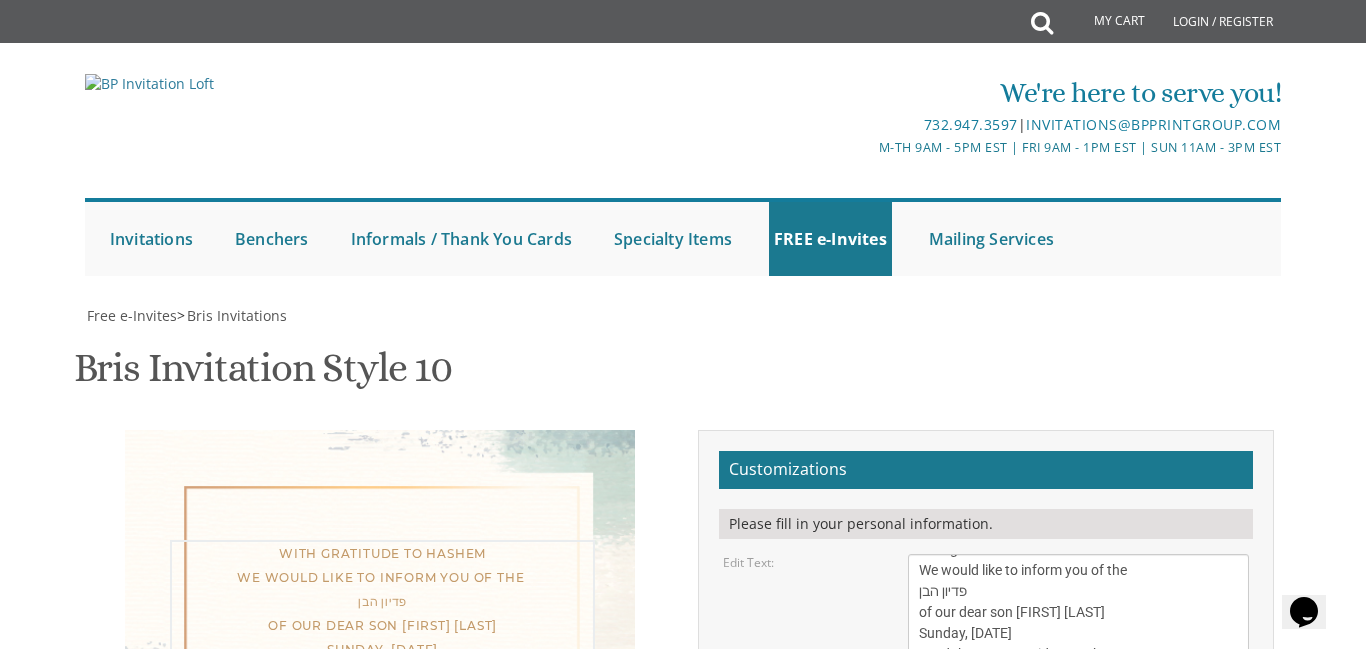 drag, startPoint x: 1057, startPoint y: 308, endPoint x: 995, endPoint y: 308, distance: 62 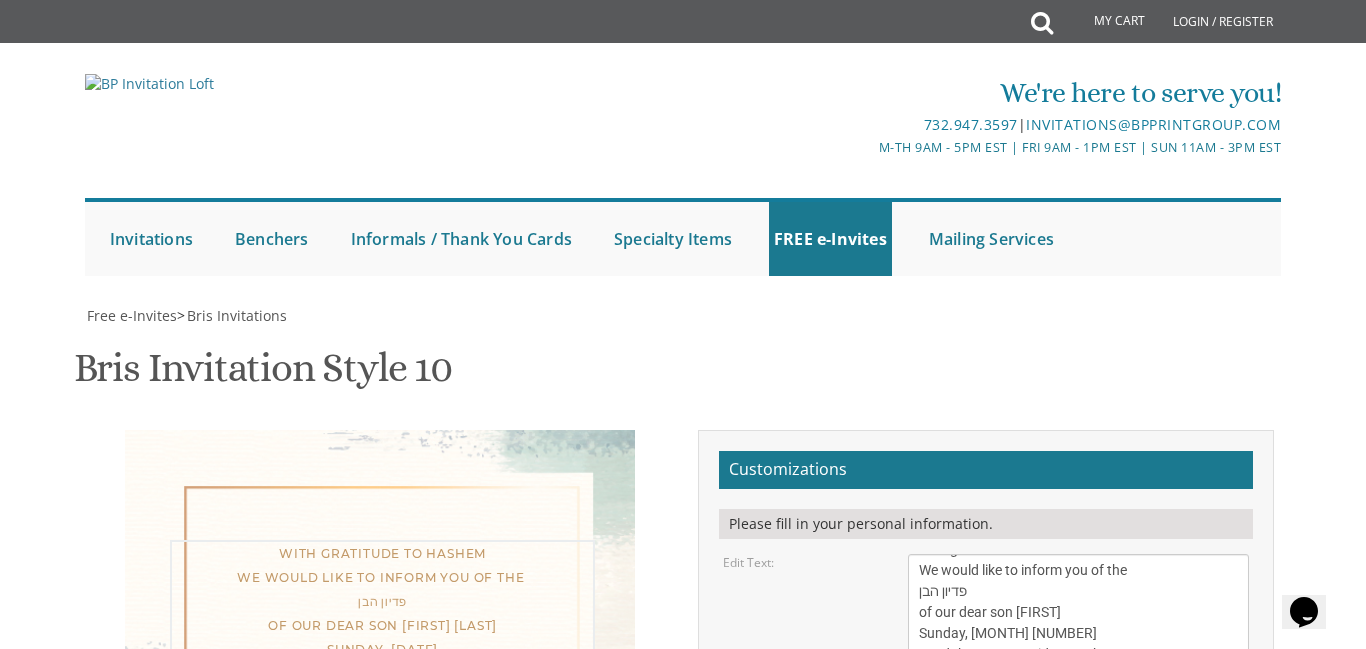 click on "With gratitude to Hashem
We would like to inform you of the bris
of our dear son/grandson
Sunday, [MONTH] [NUMBER]
Shacharis at 7:00  •  Bris at 7:45
Khal Zichron Yaakov
[NUMBER] [STREET], [CITY], [STATE]" at bounding box center (1078, 633) 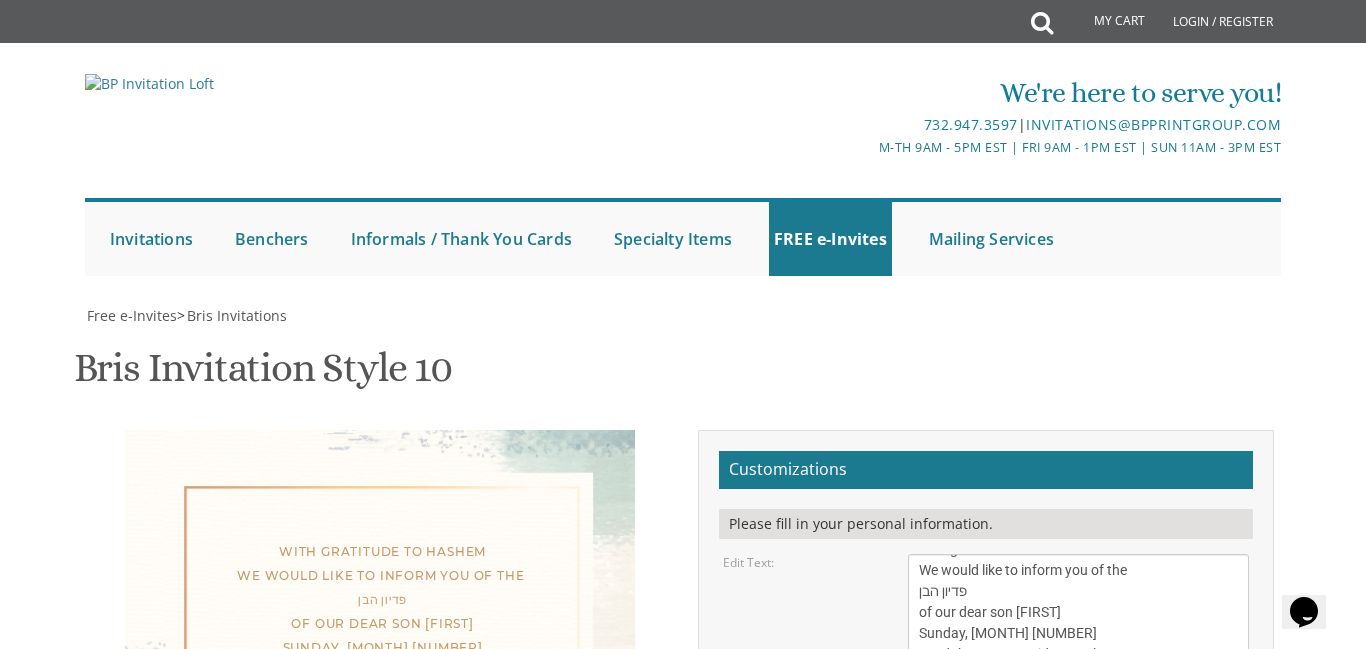 click on "With gratitude to Hashem
We would like to inform you of the
פדיון הבן
of our dear son [FIRST]
Sunday, [MONTH] [NUMBER]
Seudah at 6:00  •  Pidyon Haben at at 6:30
Khal Ateres Yeshaya
[NUMBER] [STREET], [CITY], [STATE]" at bounding box center [382, 636] 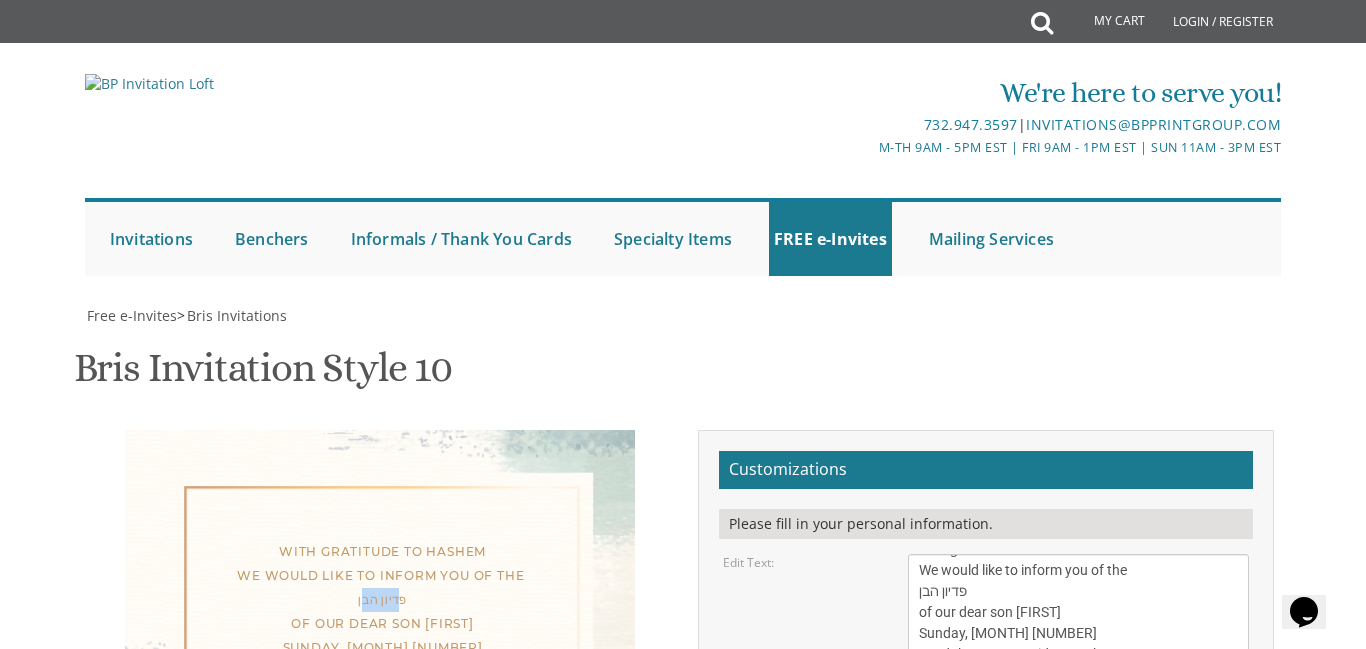 drag, startPoint x: 404, startPoint y: 236, endPoint x: 360, endPoint y: 232, distance: 44.181442 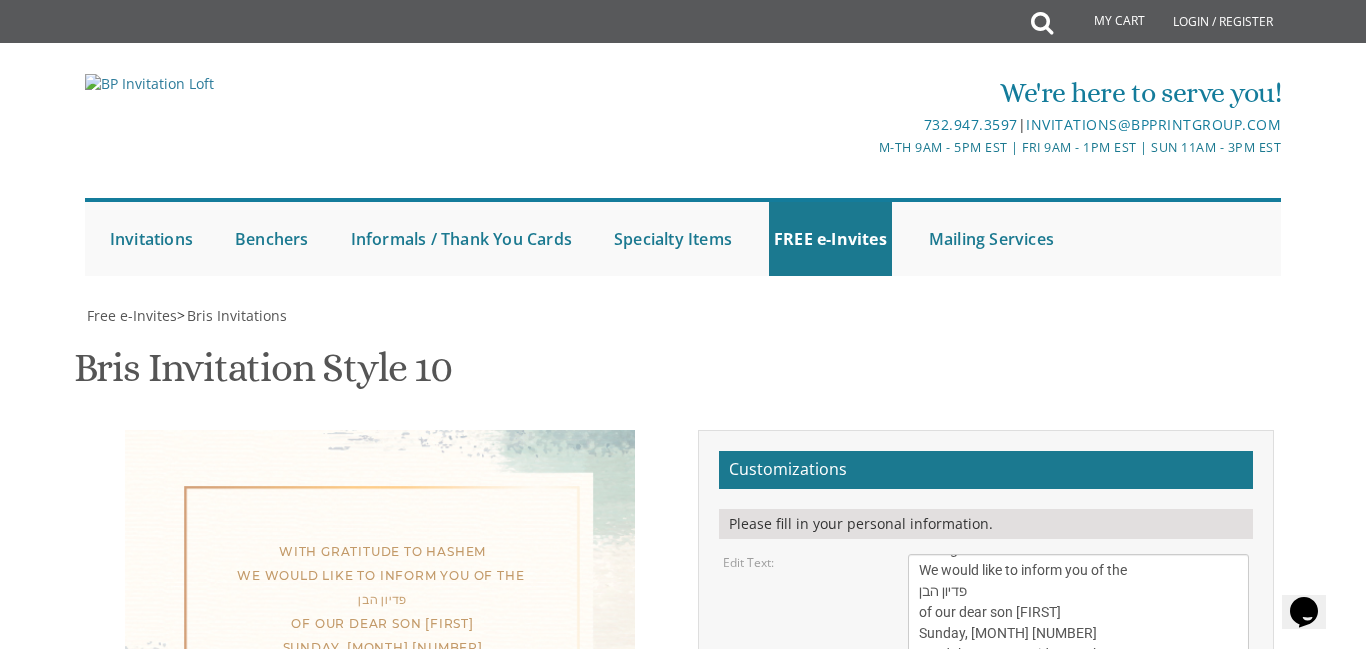 click on "With gratitude to Hashem
We would like to inform you of the
פדיון הבן
of our dear son [FIRST]
Sunday, [MONTH] [NUMBER]
Seudah at 6:00  •  Pidyon Haben at at 6:30
Khal Ateres Yeshaya
[NUMBER] [STREET], [CITY], [STATE]" at bounding box center (382, 636) 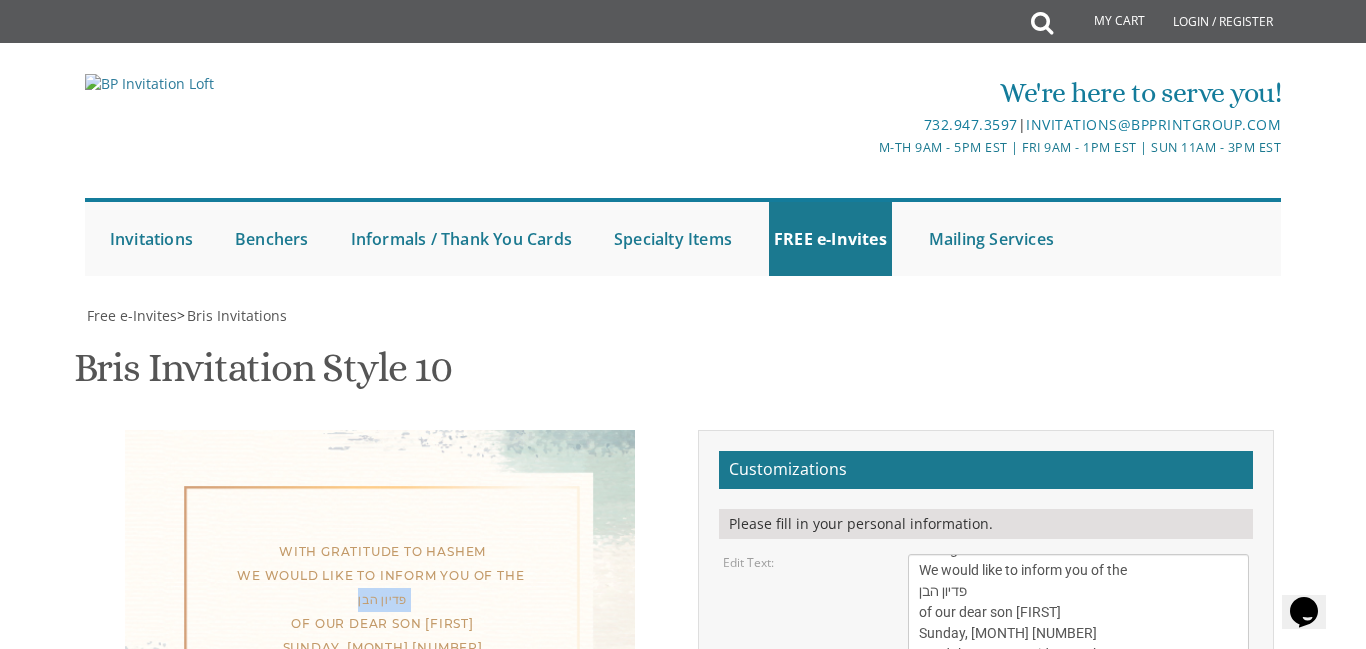 drag, startPoint x: 355, startPoint y: 232, endPoint x: 380, endPoint y: 235, distance: 25.179358 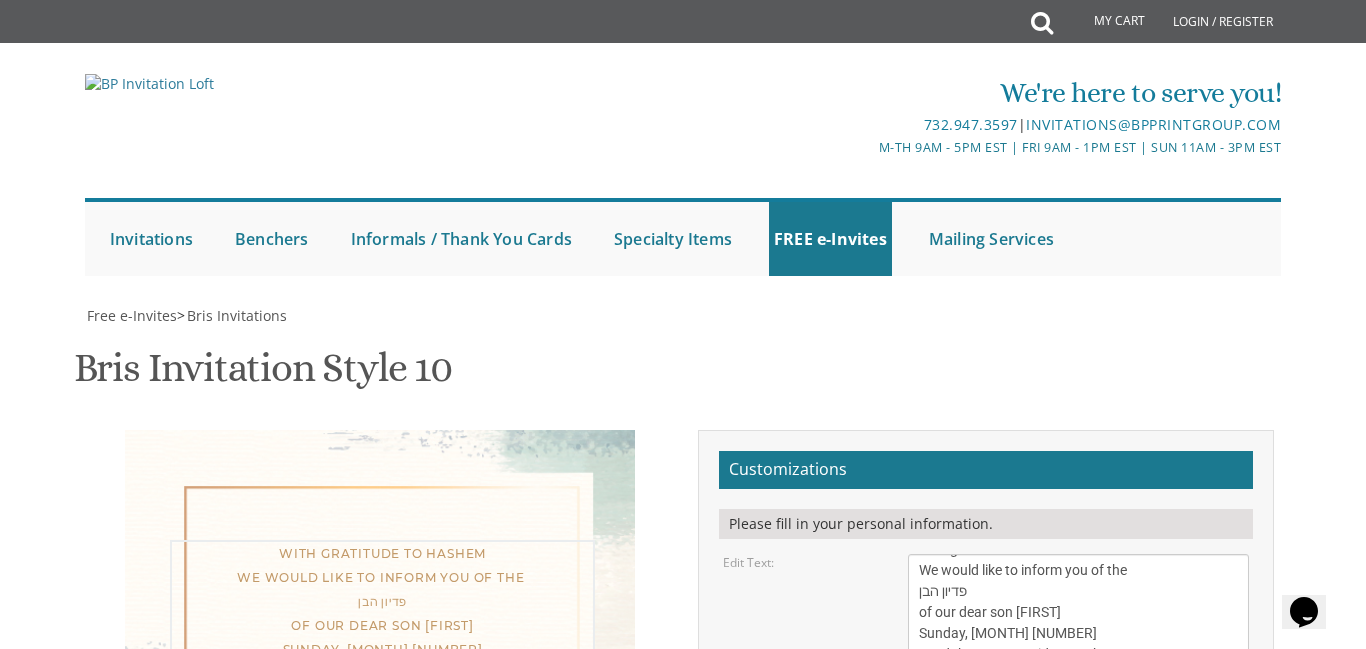 drag, startPoint x: 977, startPoint y: 228, endPoint x: 916, endPoint y: 225, distance: 61.073727 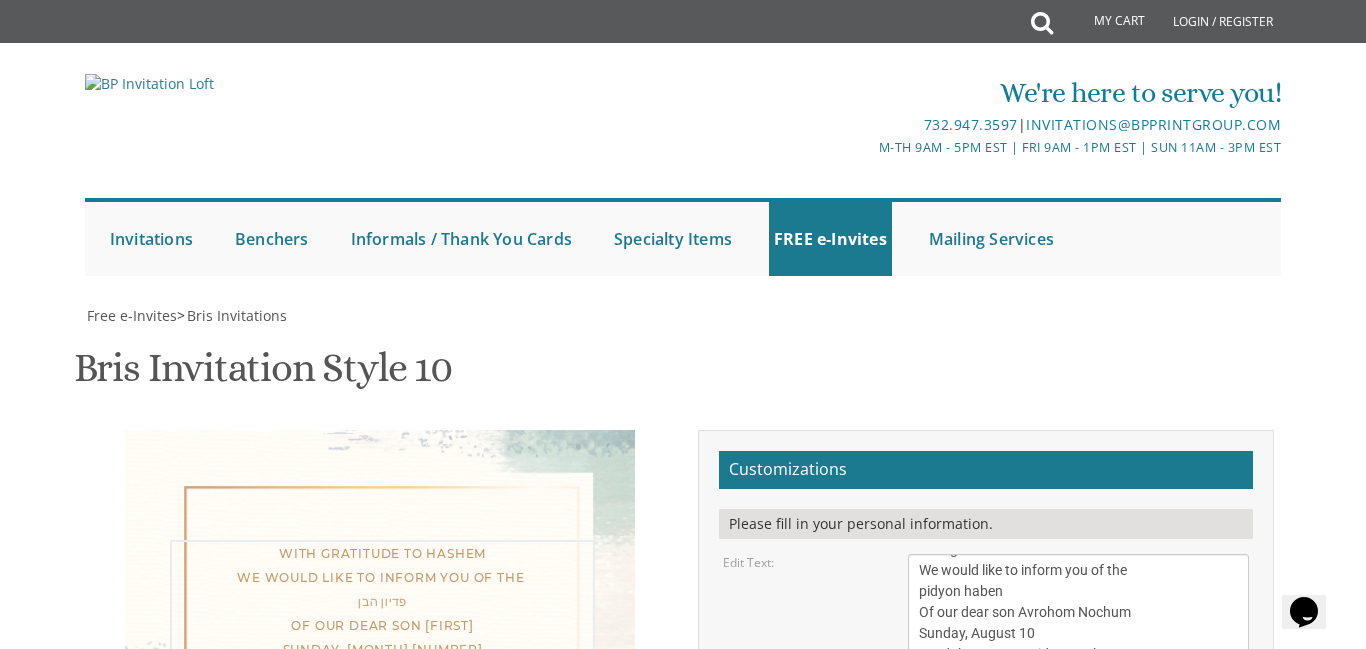 type on "With gratitude to Hashem
We would like to inform you of the
pidyon haben
Of our dear son Avrohom Nochum
Sunday, August 10
Seudah at 6:00  •  Pidyon Haben at at 6:30
Khal Ateres Yeshaya
[NUMBER] [STREET], [CITY], [STATE]" 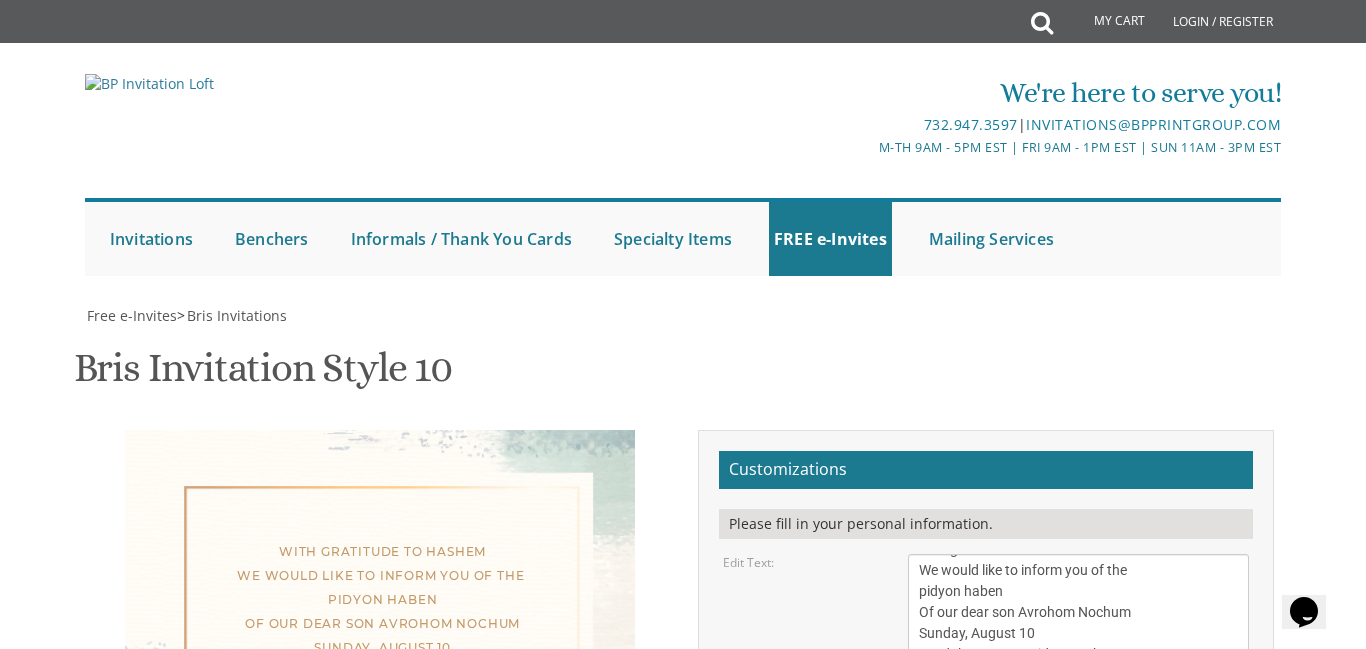 scroll, scrollTop: 391, scrollLeft: 0, axis: vertical 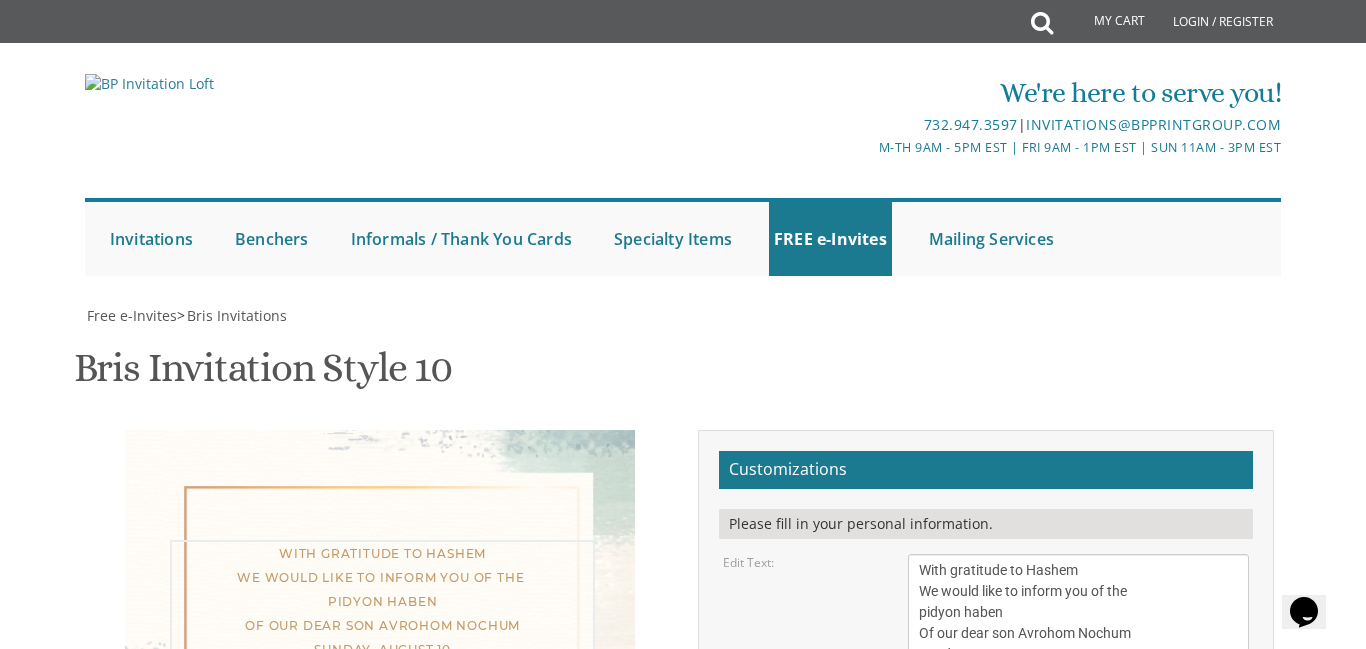 drag, startPoint x: 1004, startPoint y: 378, endPoint x: 921, endPoint y: 384, distance: 83.21658 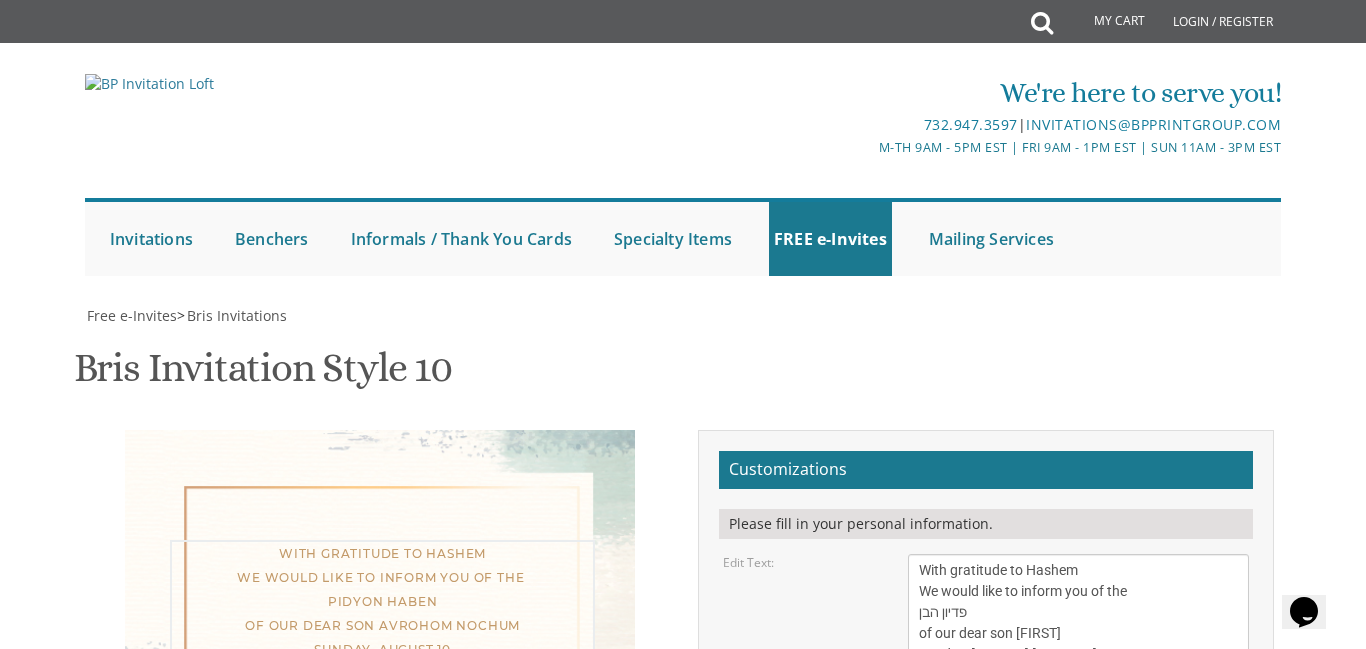 click on "Edit Text:
With gratitude to Hashem
We would like to inform you of the bris
of our dear son/grandson
Sunday, [DATE]
Shacharis at 7:00  •  Bris at 7:45
Khal Zichron Yaakov
[NUMBER] [STREET], [CITY], [STATE]" at bounding box center (986, 633) 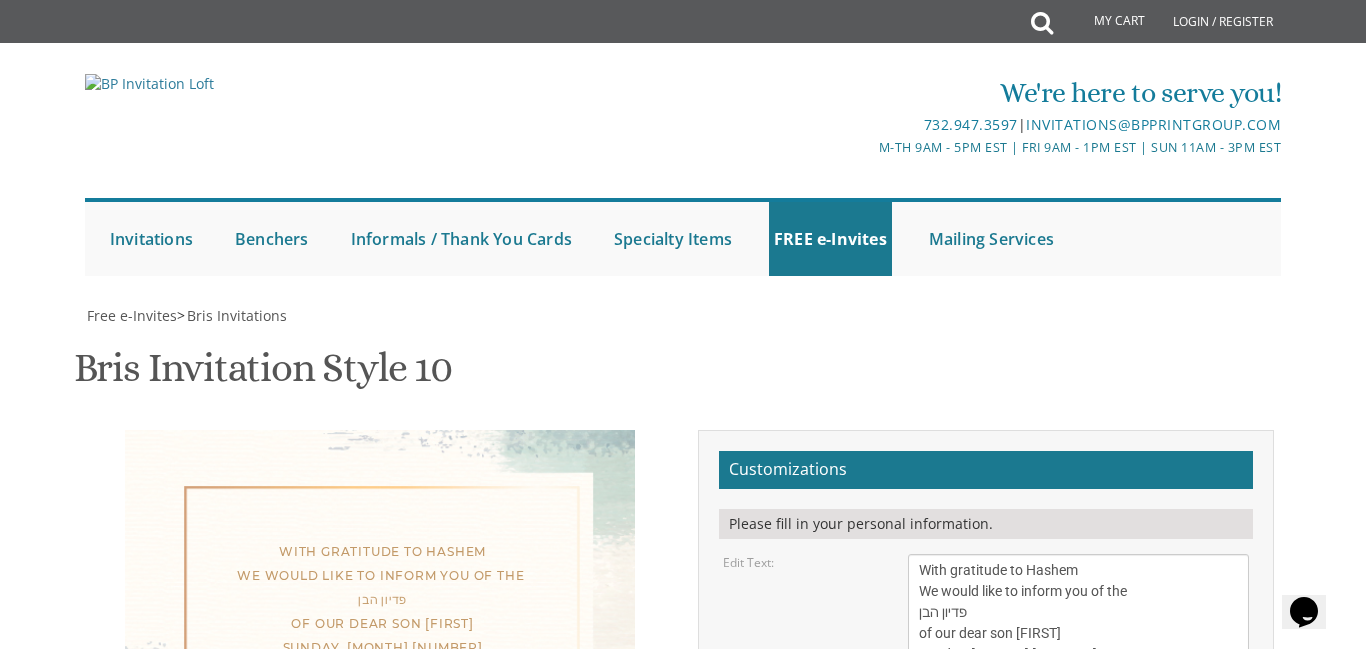 click on "With gratitude to Hashem
We would like to inform you of the bris
of our dear son/grandson
Sunday, [MONTH] [NUMBER]
Shacharis at 7:00  •  Bris at 7:45
Khal Zichron Yaakov
[NUMBER] [STREET], [CITY], [STATE]" at bounding box center (1078, 633) 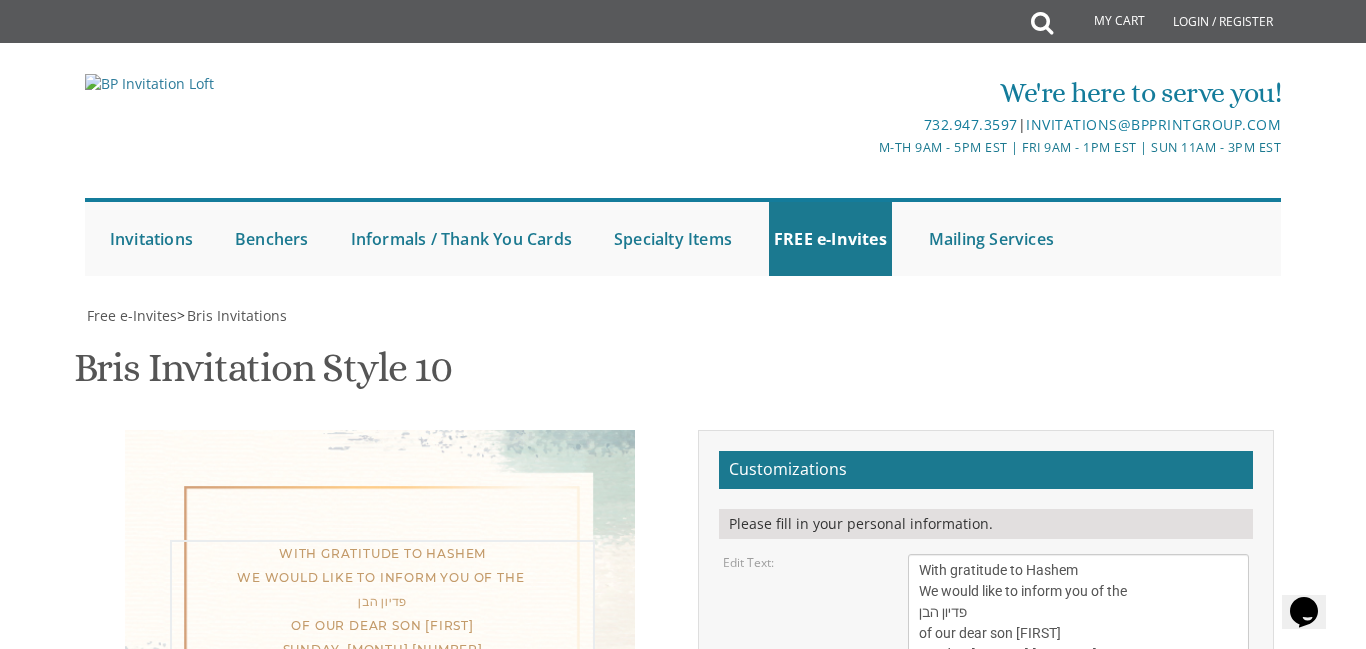 click on "Edit Text:
With gratitude to Hashem
We would like to inform you of the bris
of our dear son/grandson
Sunday, [DATE]
Shacharis at 7:00  •  Bris at 7:45
Khal Zichron Yaakov
[NUMBER] [STREET], [CITY], [STATE]" at bounding box center [986, 633] 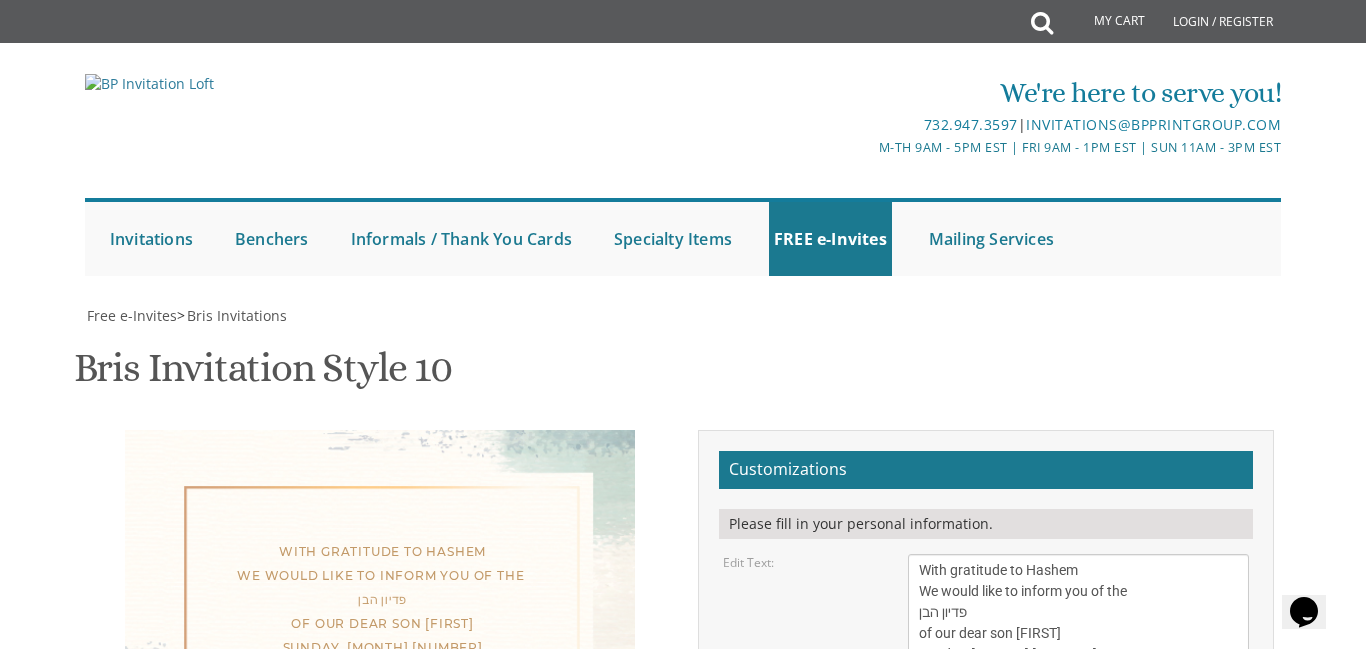 scroll, scrollTop: 336, scrollLeft: 0, axis: vertical 